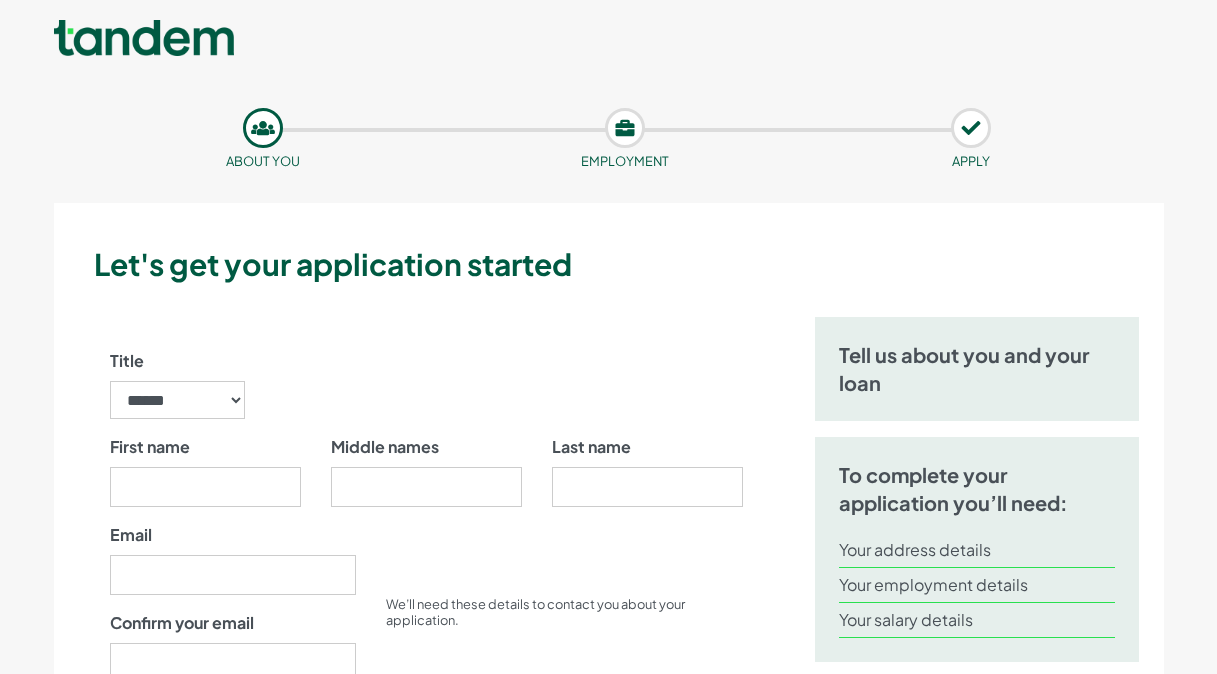 scroll, scrollTop: 0, scrollLeft: 0, axis: both 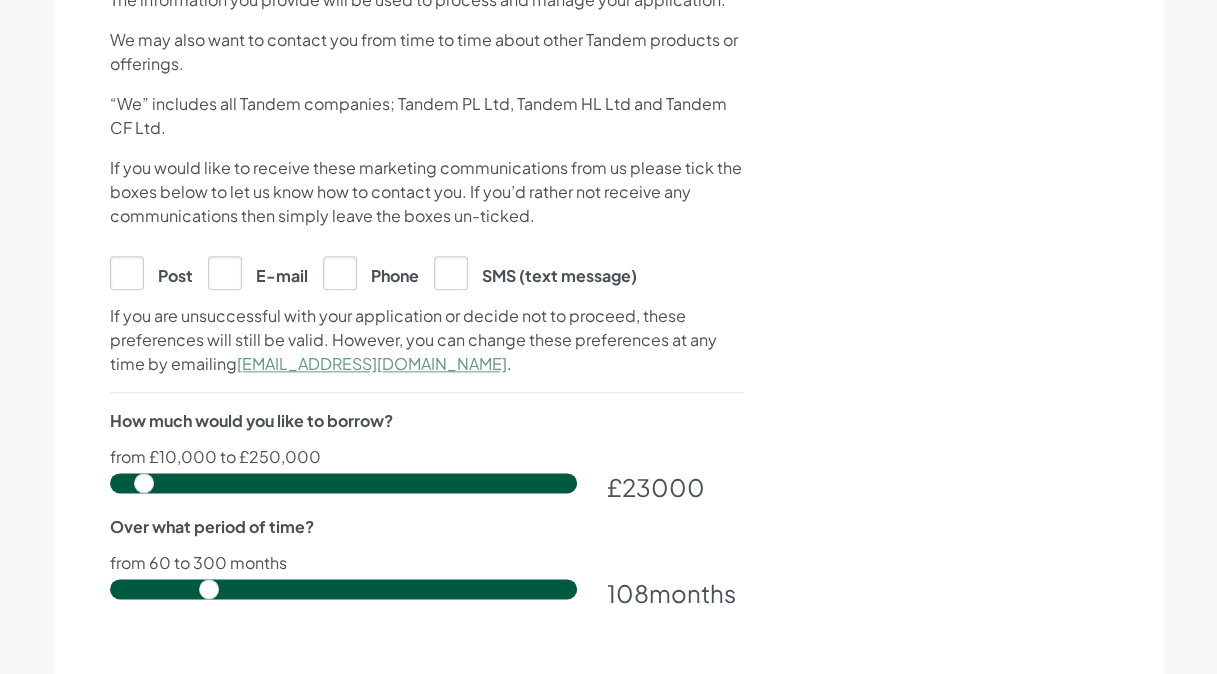 drag, startPoint x: 130, startPoint y: 478, endPoint x: 144, endPoint y: 499, distance: 25.23886 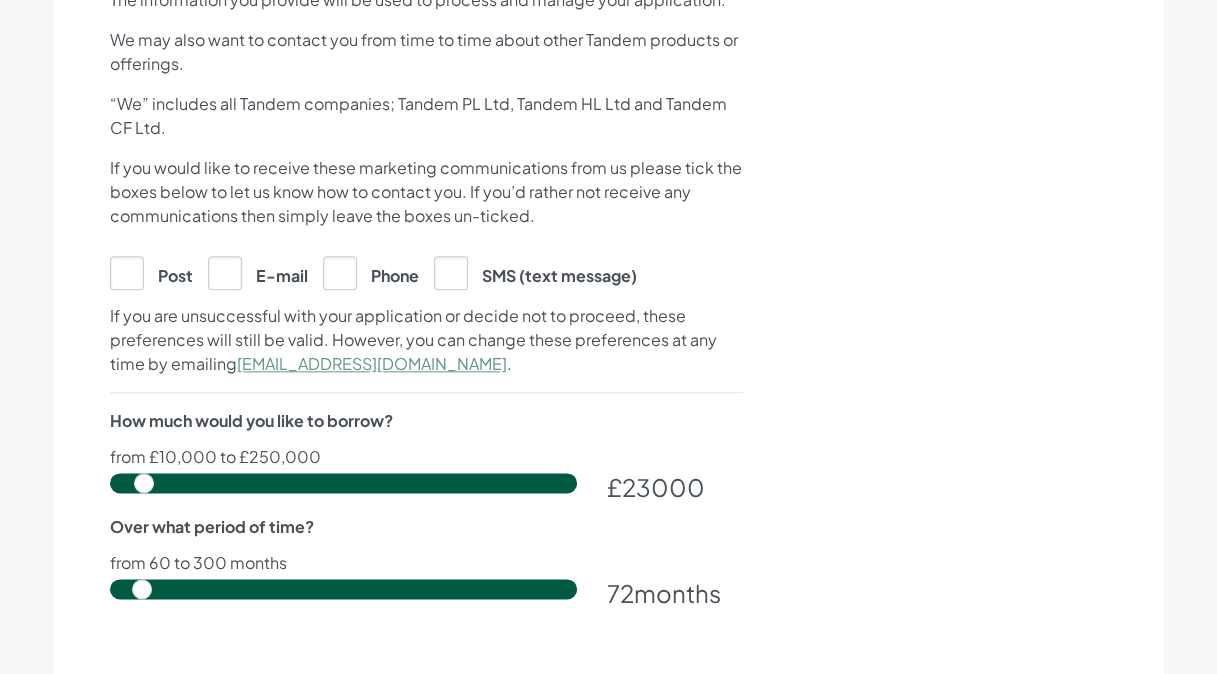 drag, startPoint x: 210, startPoint y: 586, endPoint x: 146, endPoint y: 595, distance: 64.629715 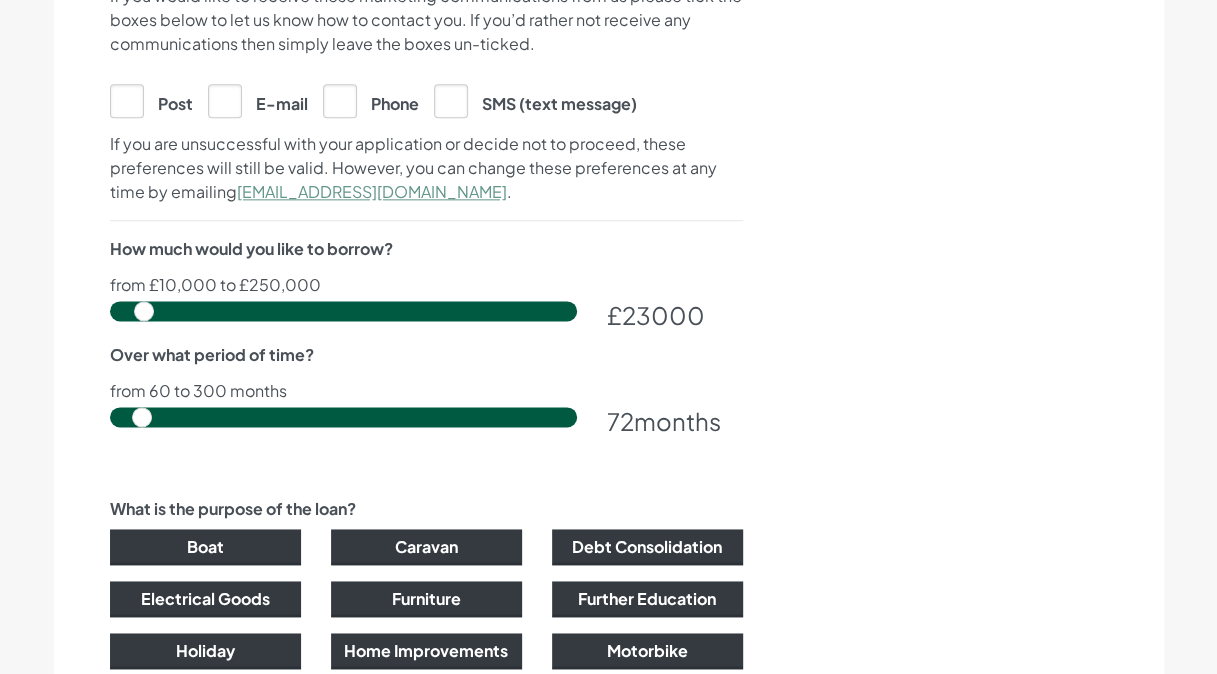 scroll, scrollTop: 1105, scrollLeft: 0, axis: vertical 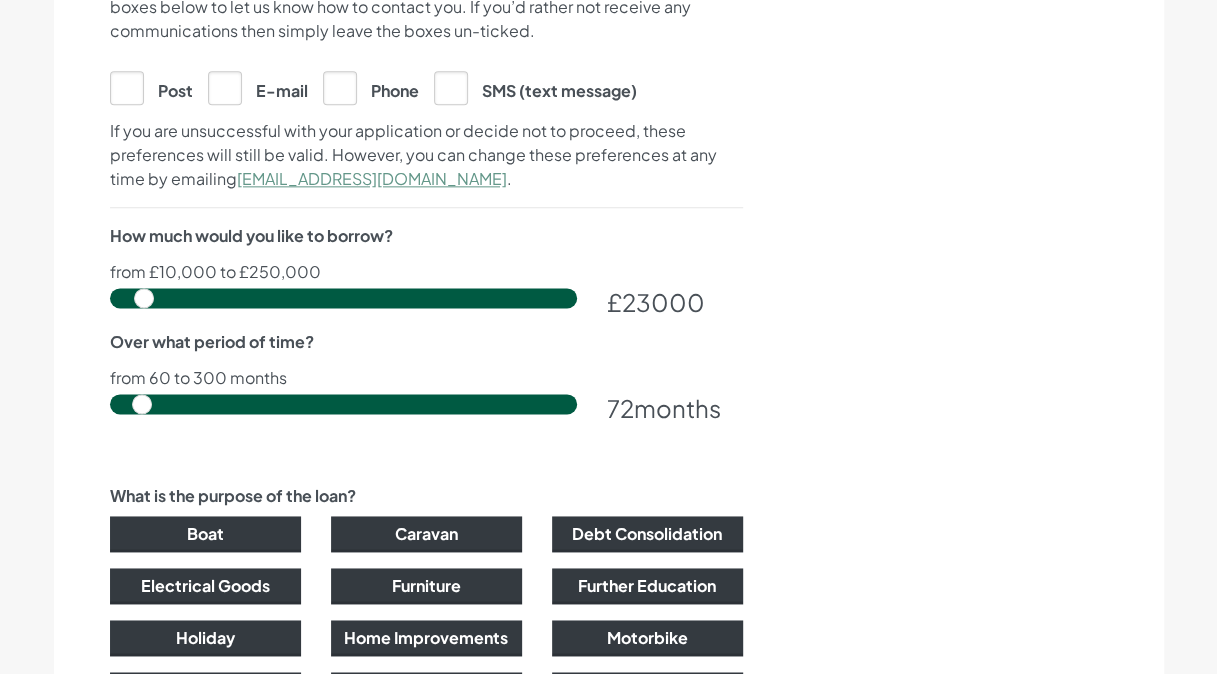 click on "Title
******
**
***
****
**
**
****
First name
Middle names
Last name
." at bounding box center (426, -16) 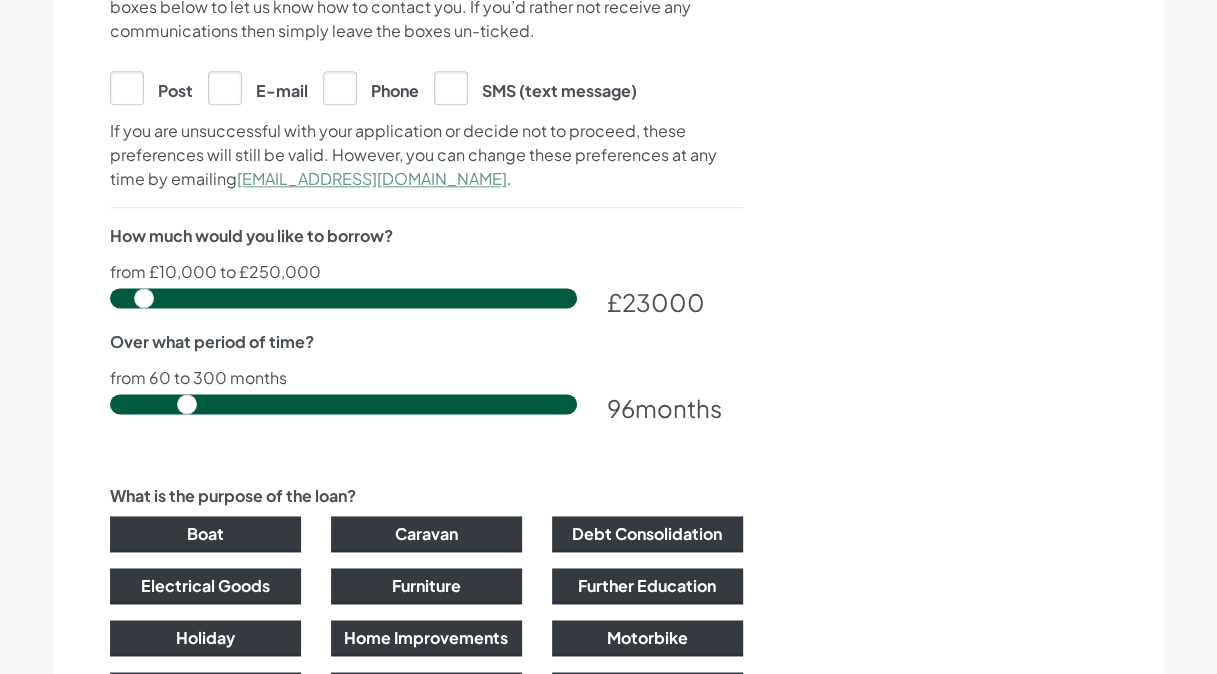 drag, startPoint x: 138, startPoint y: 402, endPoint x: 194, endPoint y: 390, distance: 57.271286 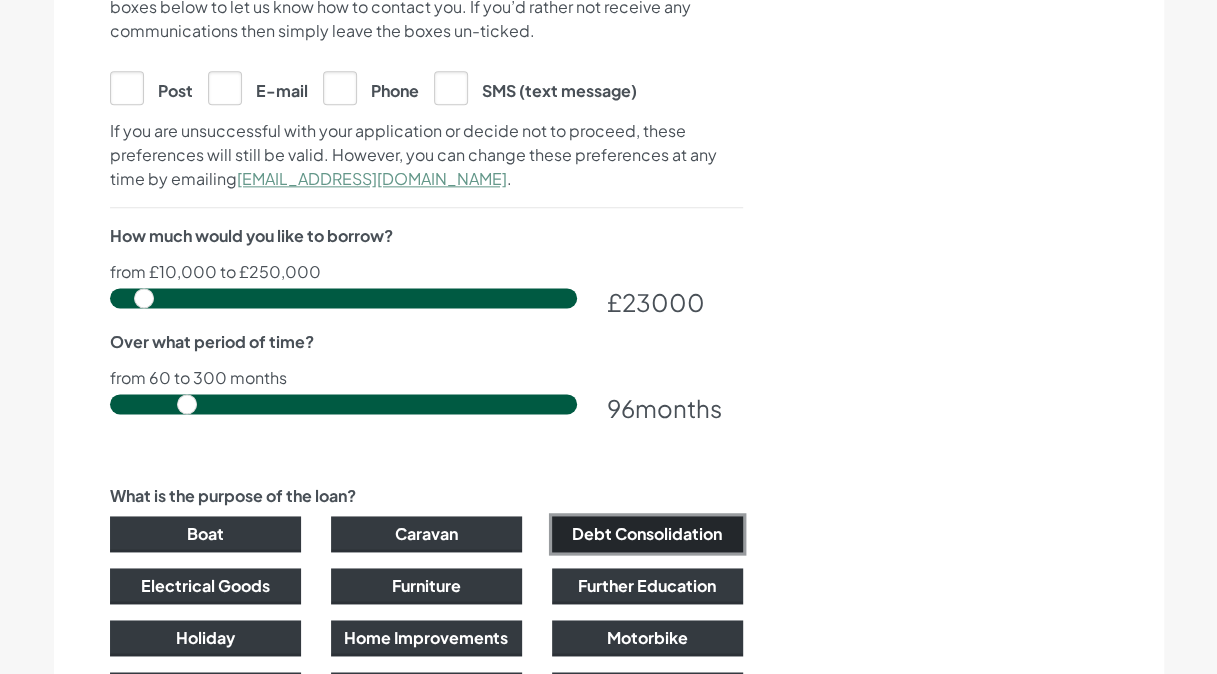 click on "Debt Consolidation" at bounding box center (647, 534) 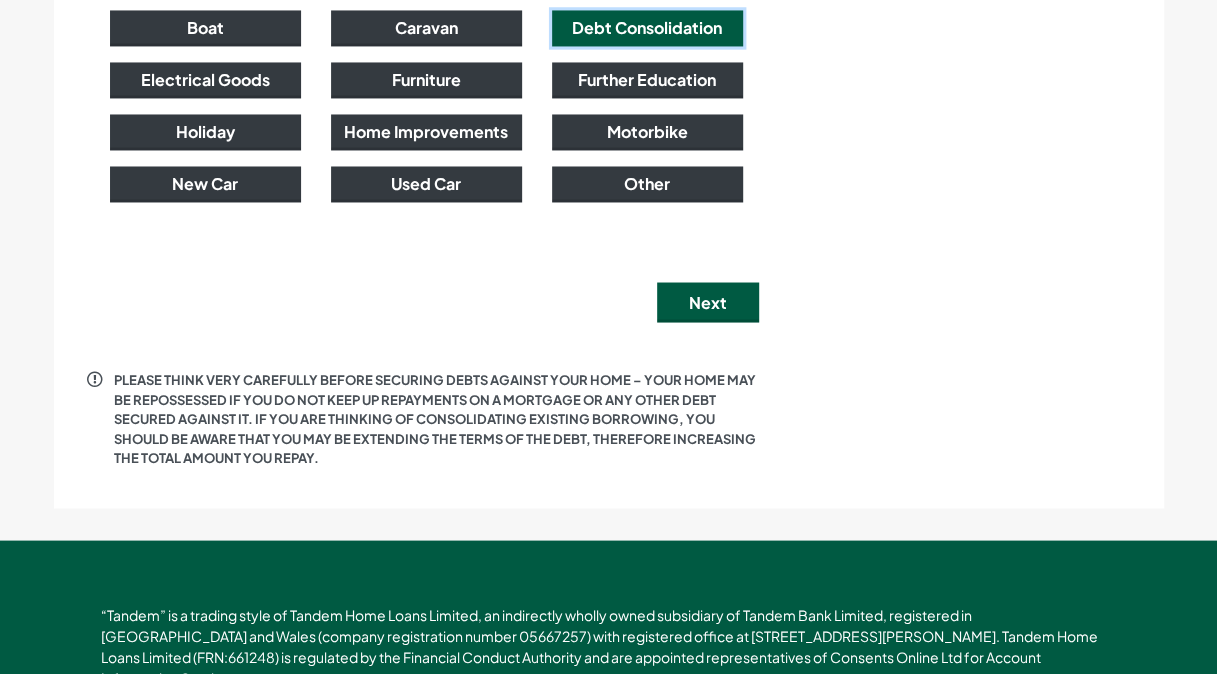 scroll, scrollTop: 1614, scrollLeft: 0, axis: vertical 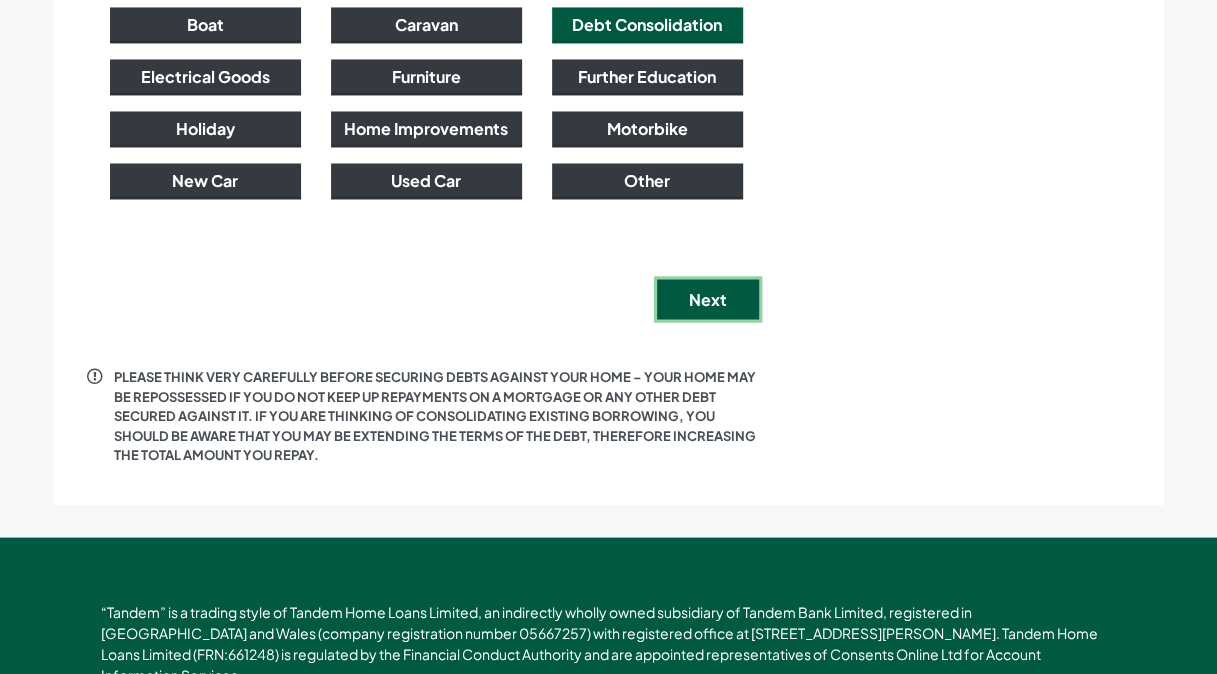 click on "Next" at bounding box center (708, 299) 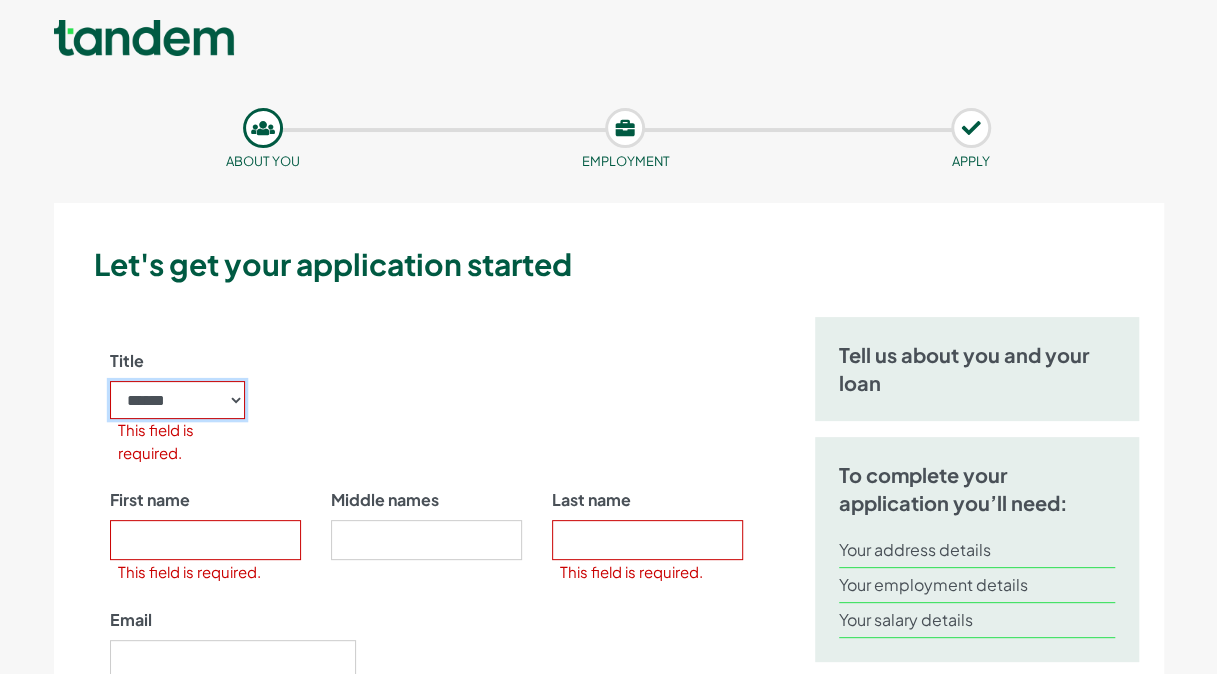 click on "******
**
***
****
**
**
****" at bounding box center (178, 400) 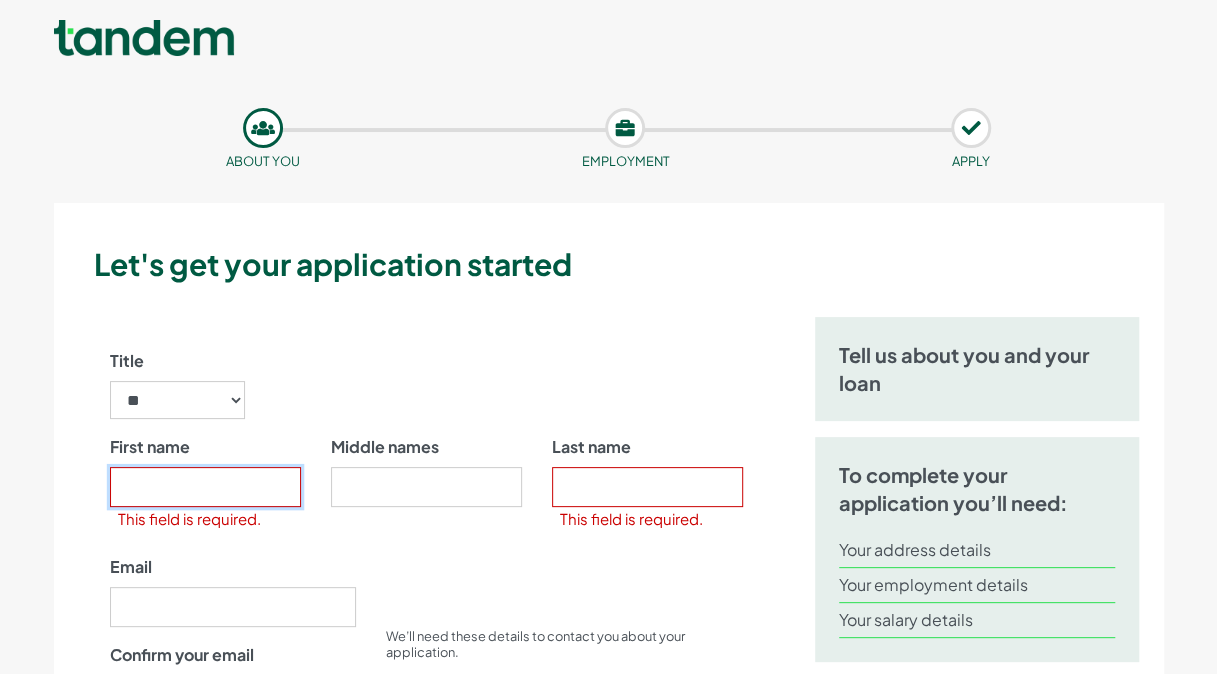 click on "First name" at bounding box center (205, 487) 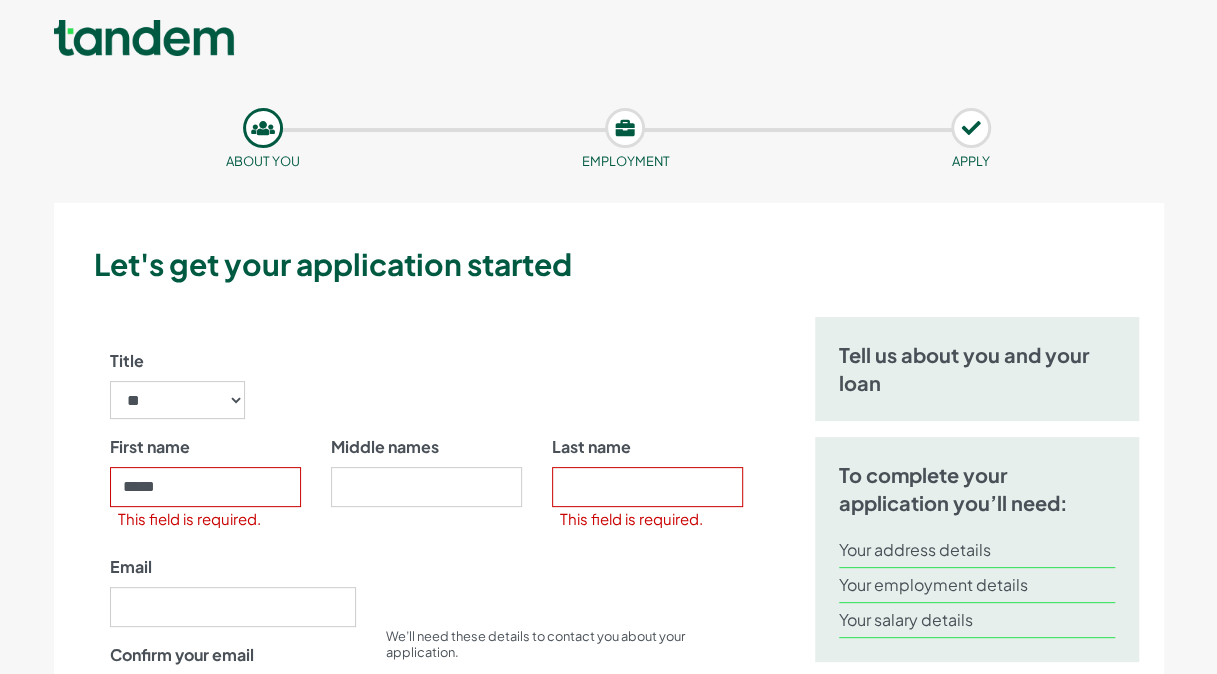 type on "**********" 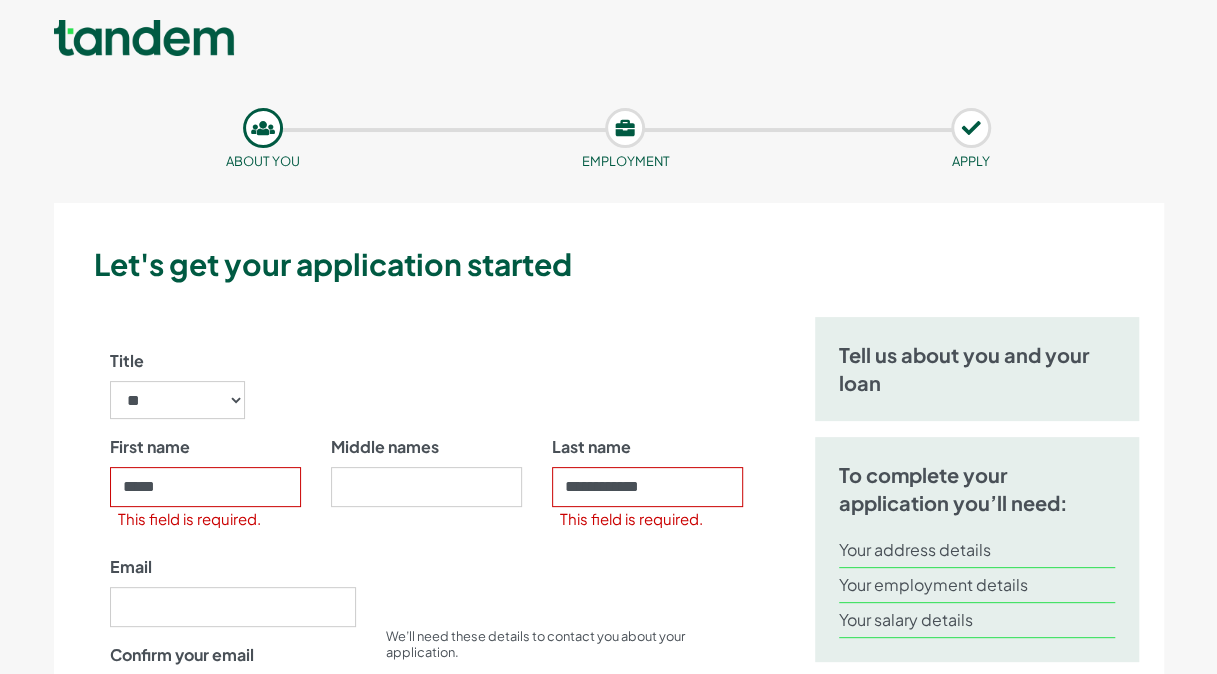 type on "**********" 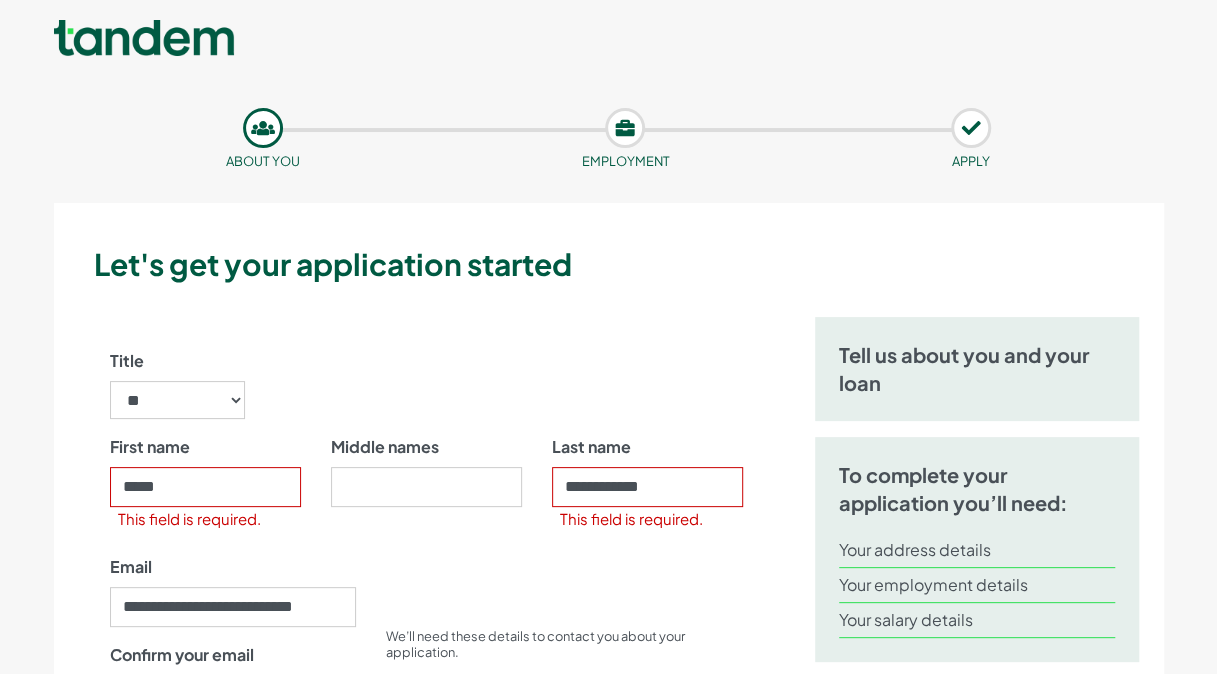 type on "**********" 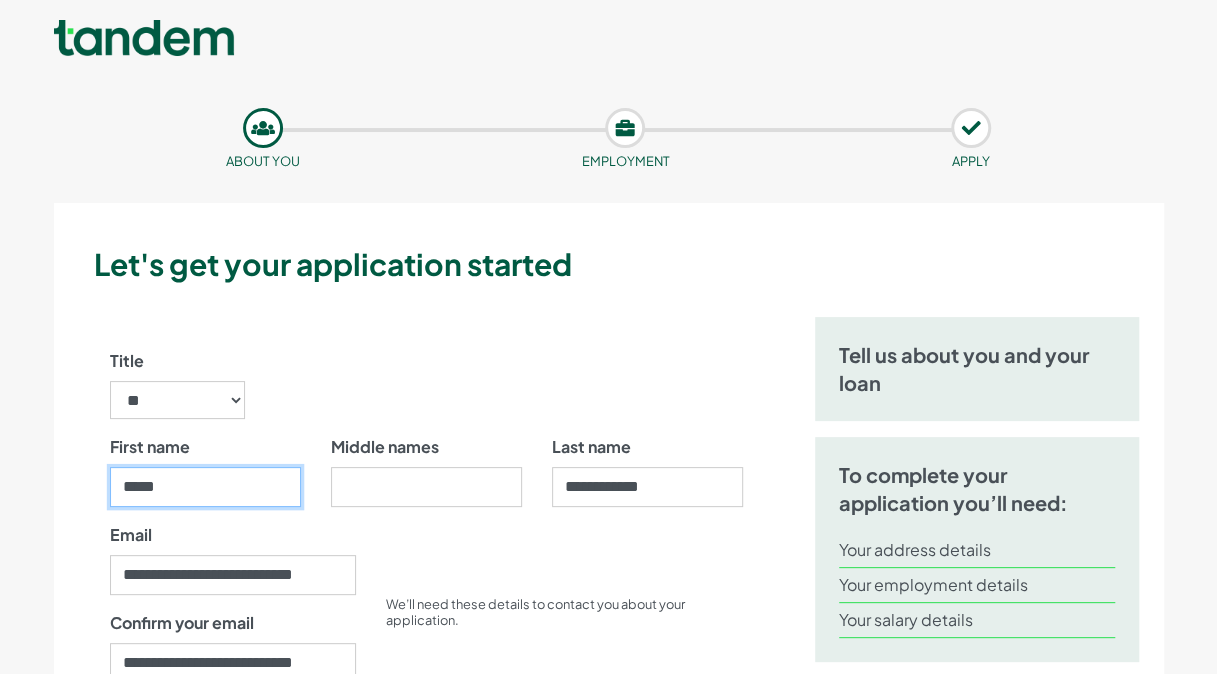 type on "*******" 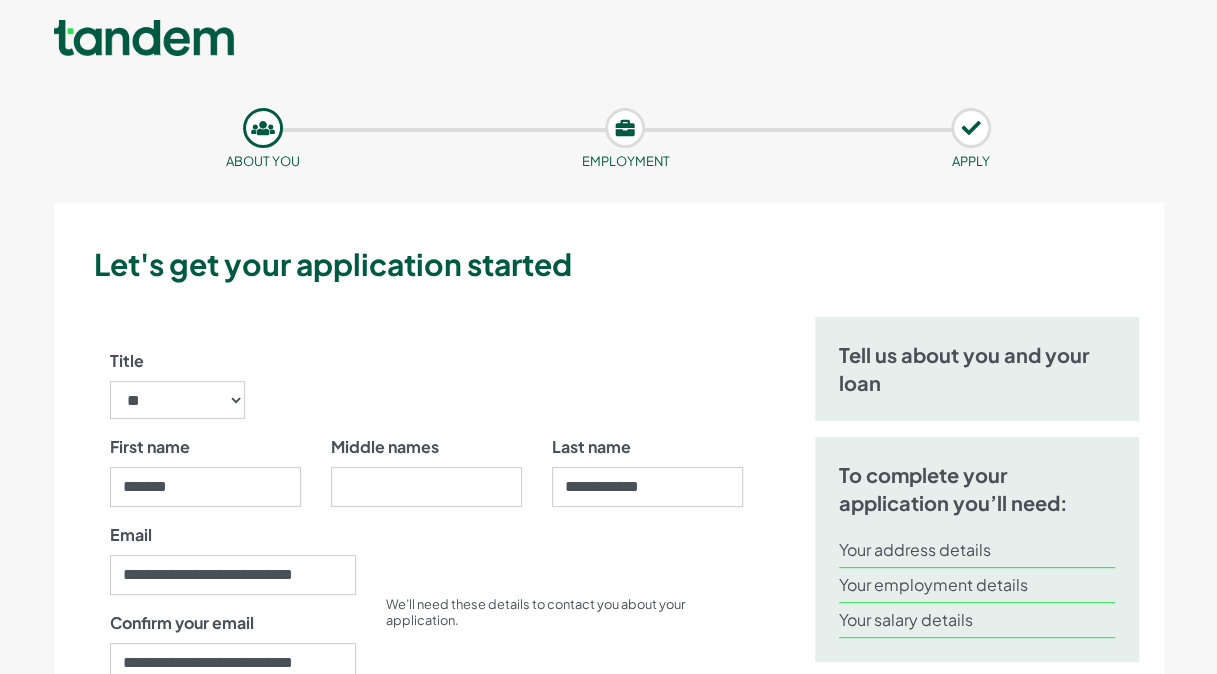 type on "*********" 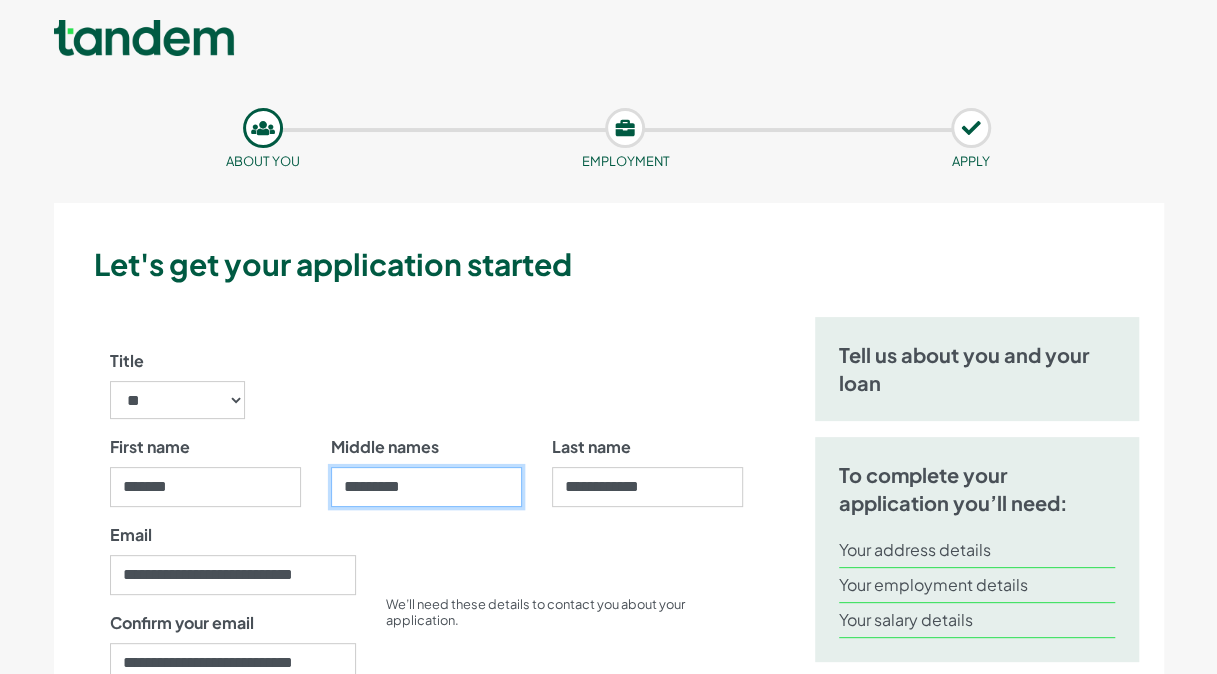 click on "*********" at bounding box center [426, 487] 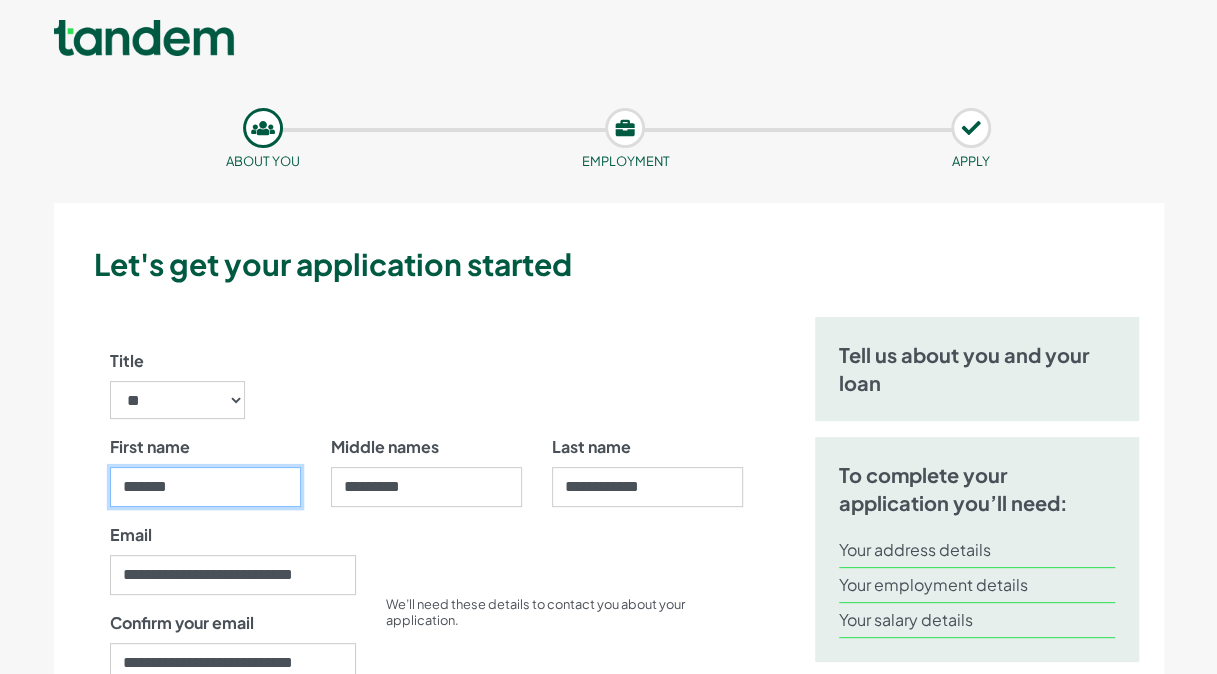 click on "*******" at bounding box center (205, 487) 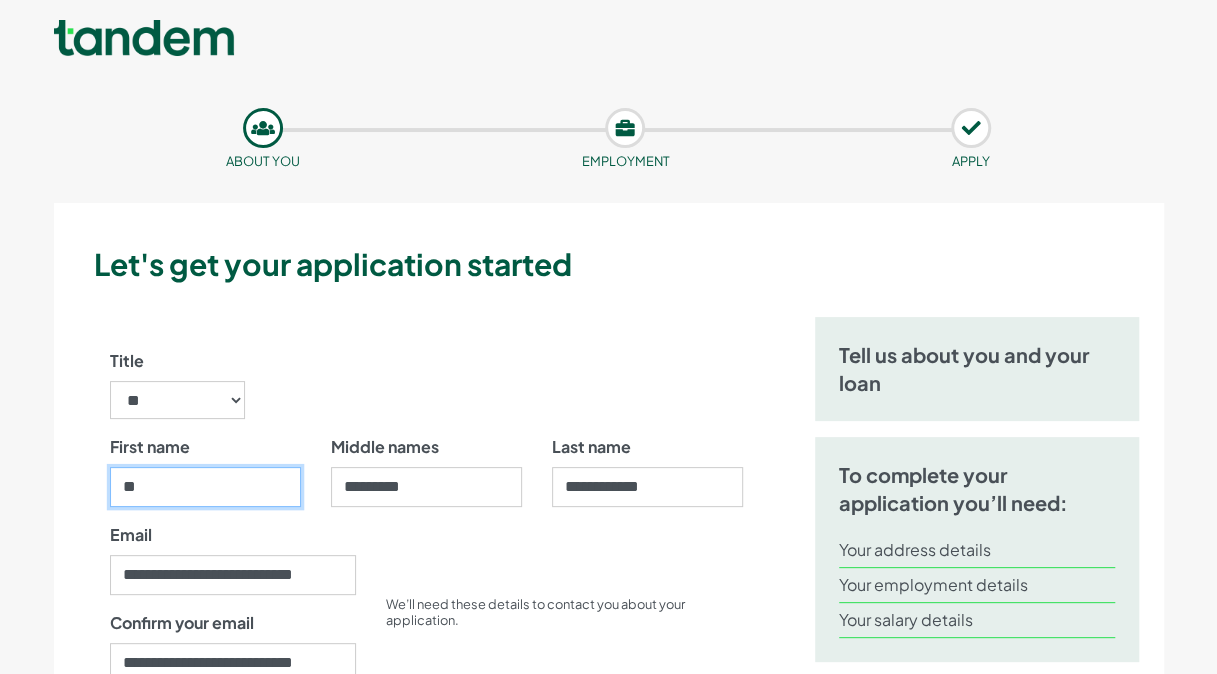 type on "*" 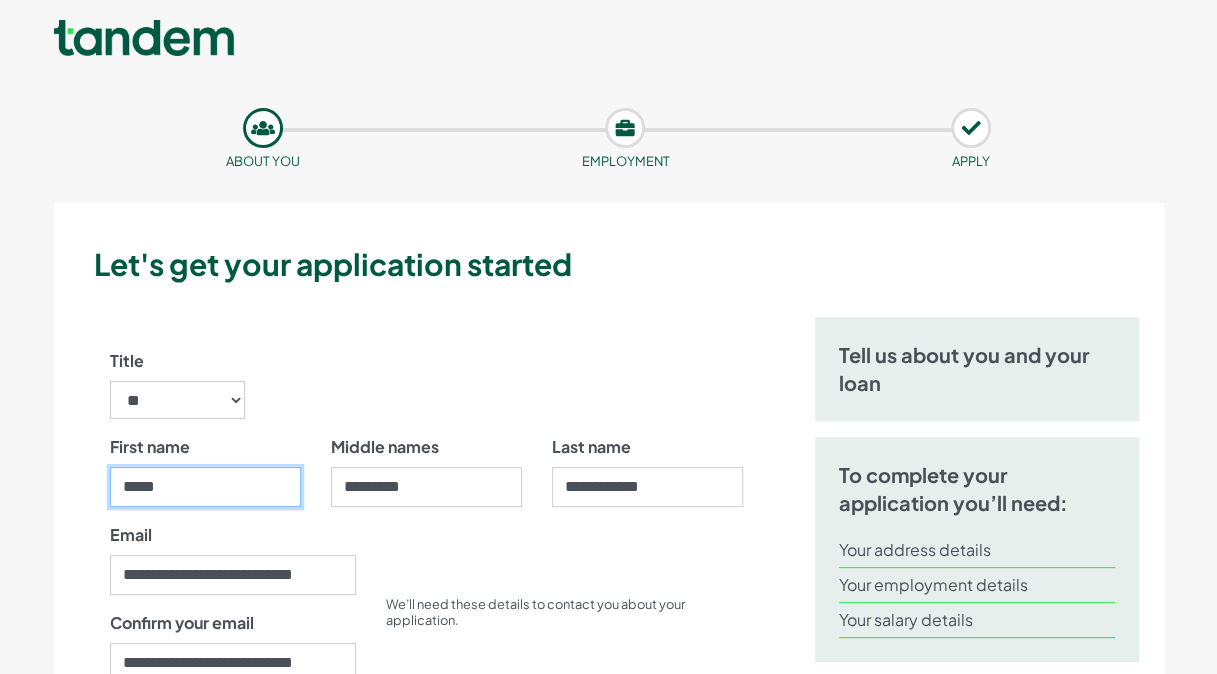type on "*****" 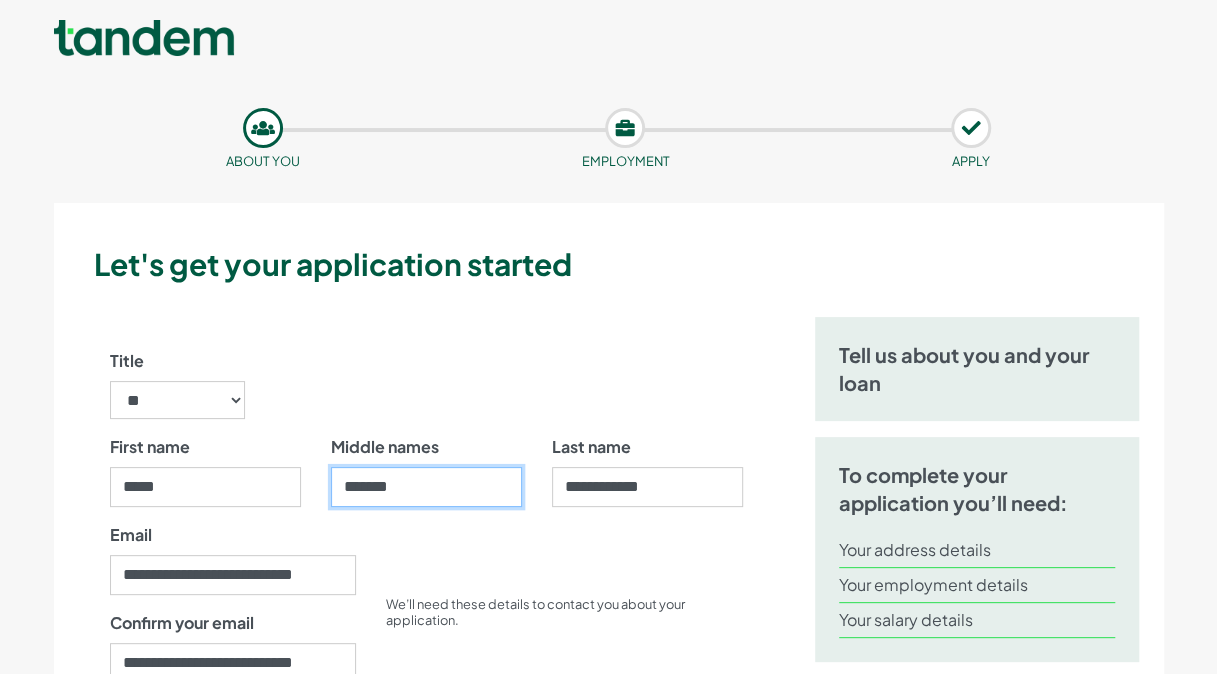 type on "*******" 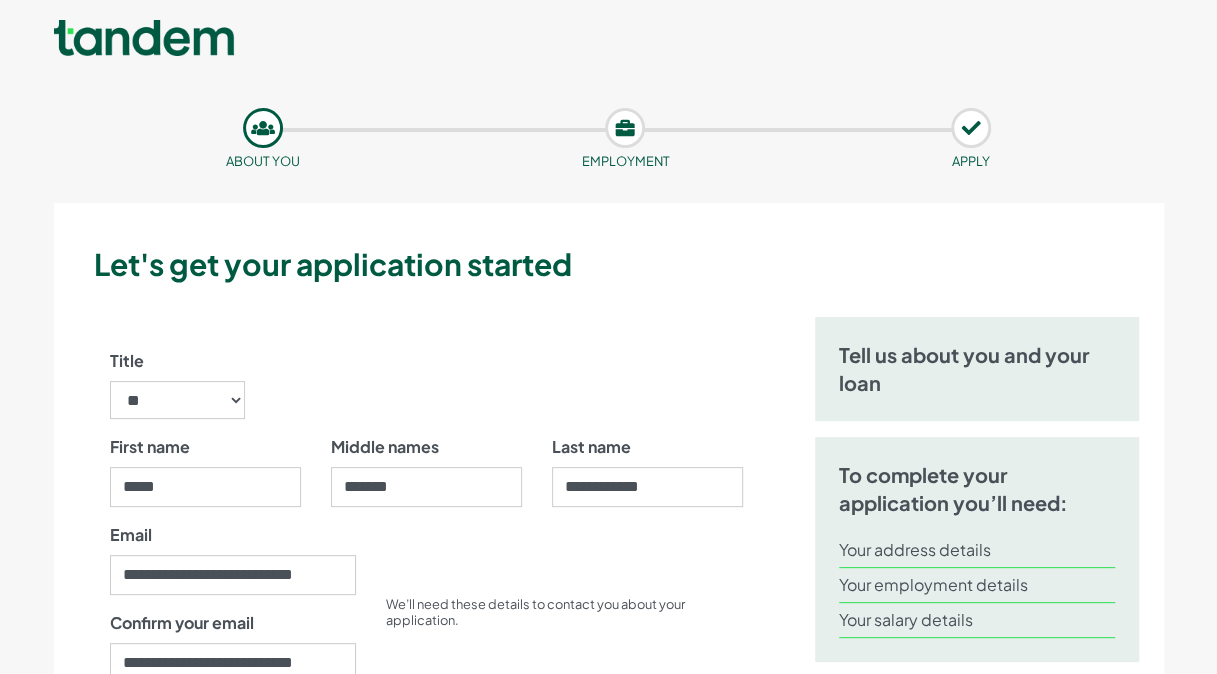 click on "**********" at bounding box center [426, 1089] 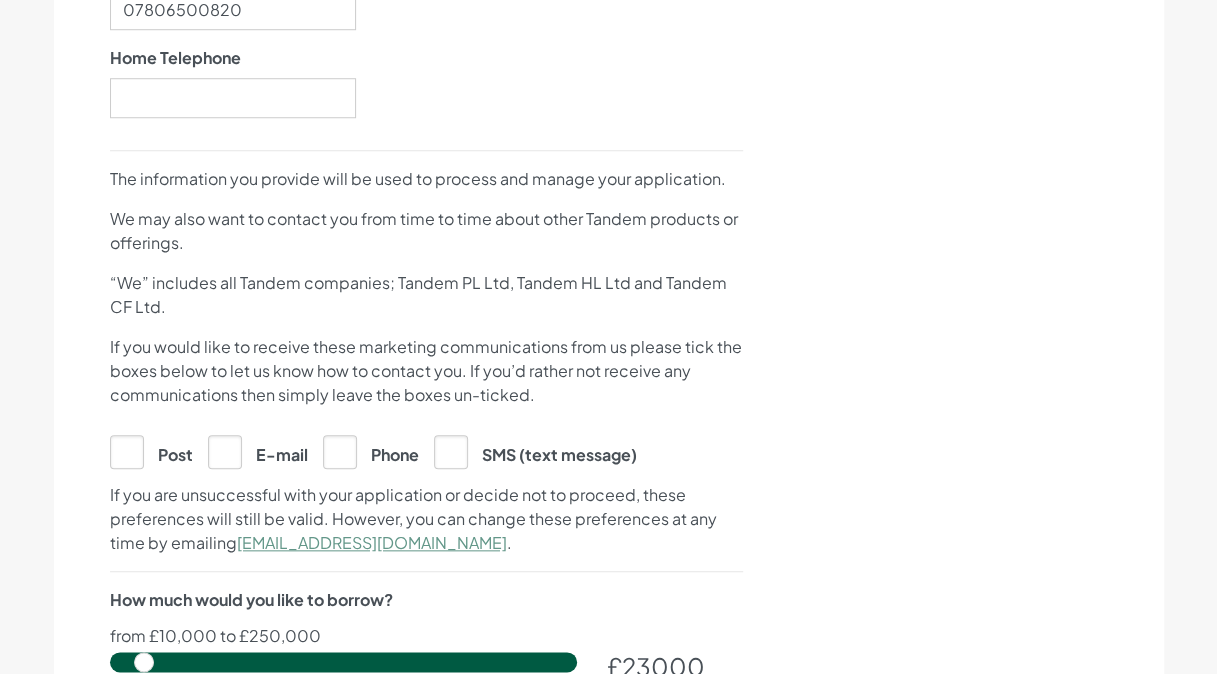 scroll, scrollTop: 880, scrollLeft: 0, axis: vertical 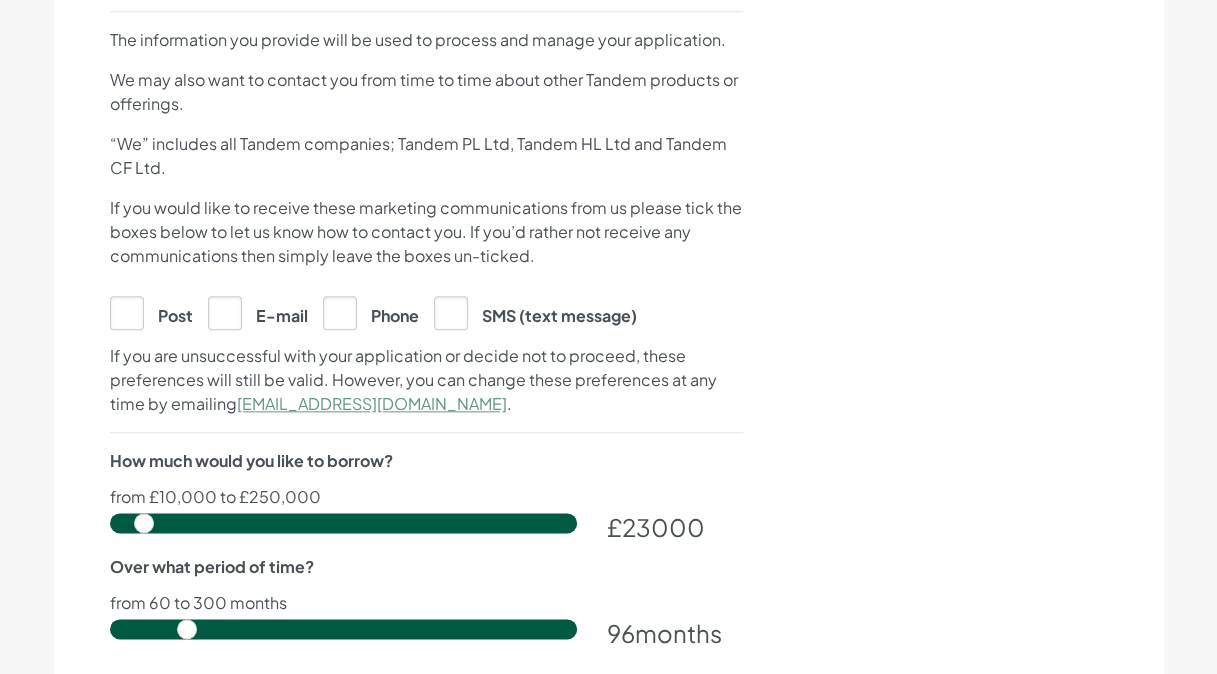 click on "Post" at bounding box center (151, 312) 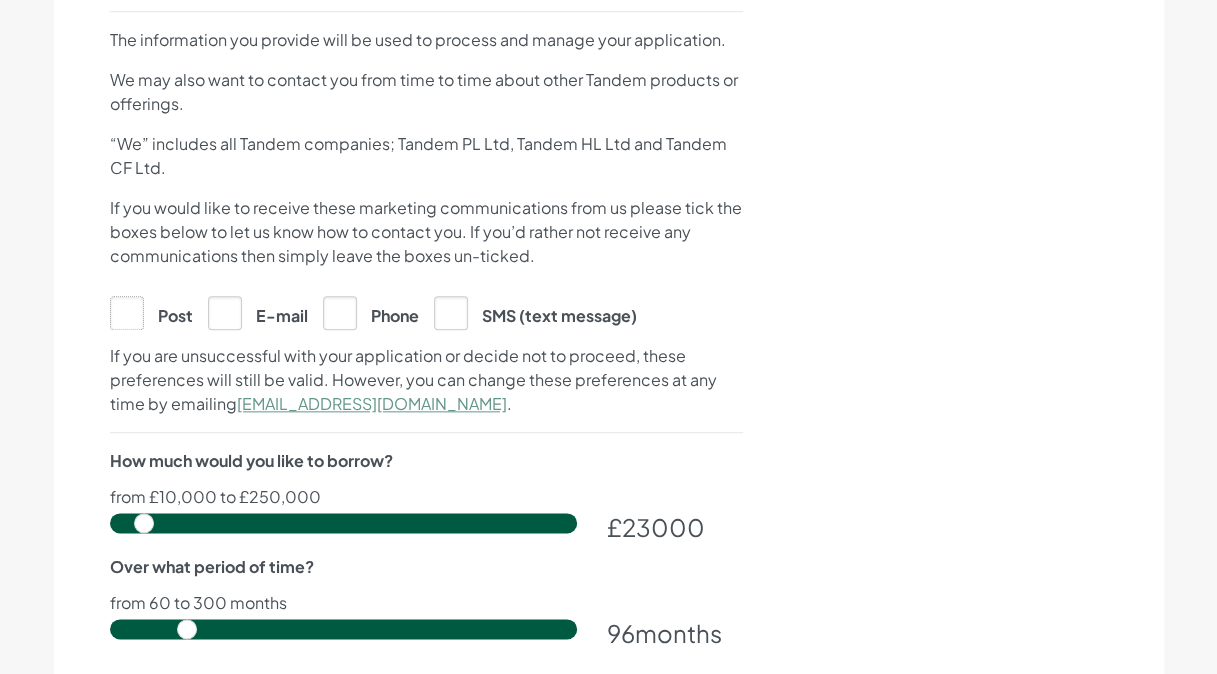 click on "Post" at bounding box center (-9883, 312) 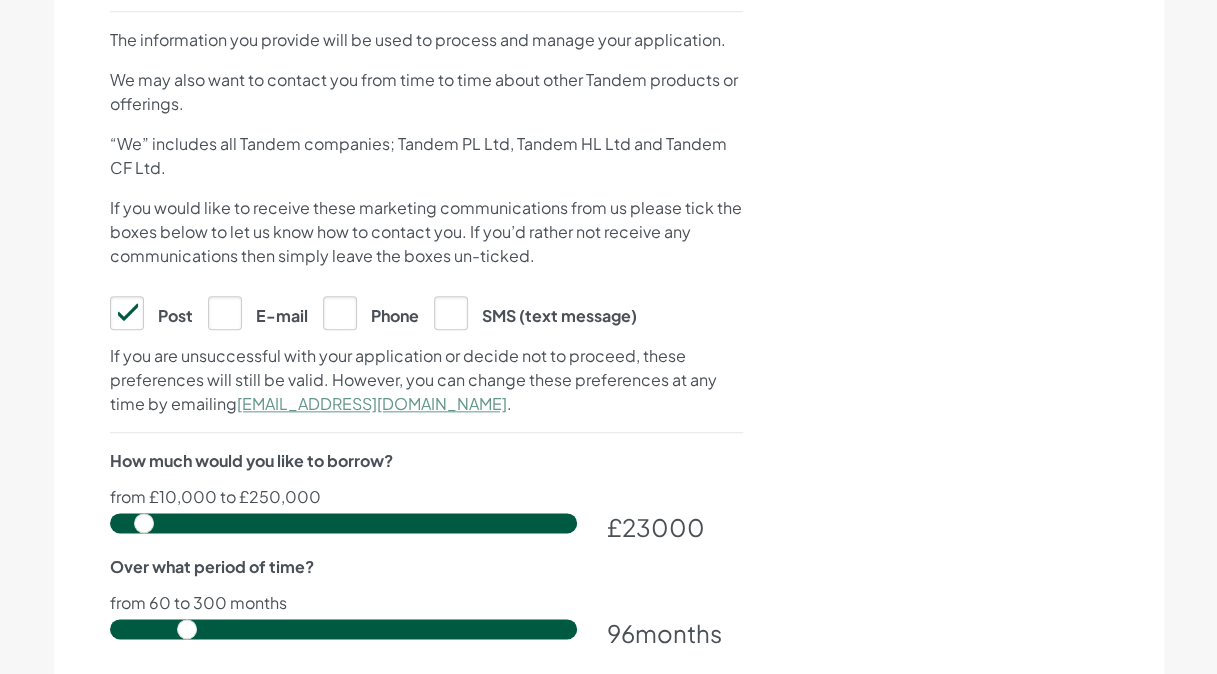click on "Post" at bounding box center (151, 312) 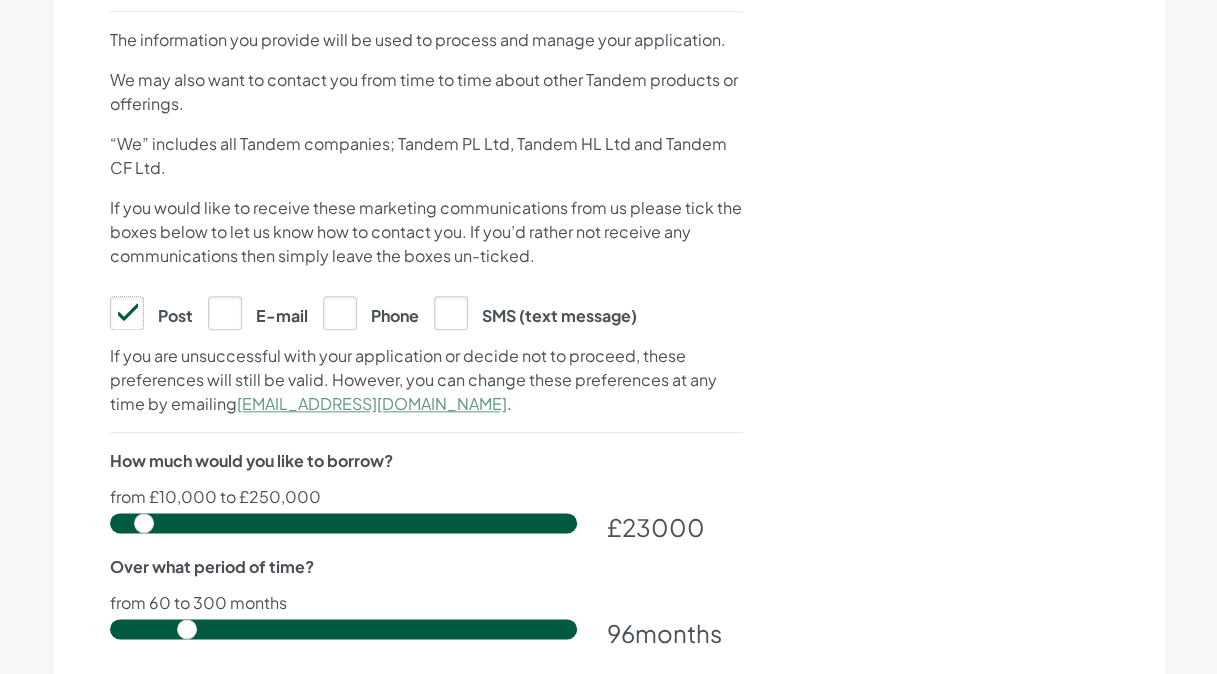 click on "Post" at bounding box center [-9883, 312] 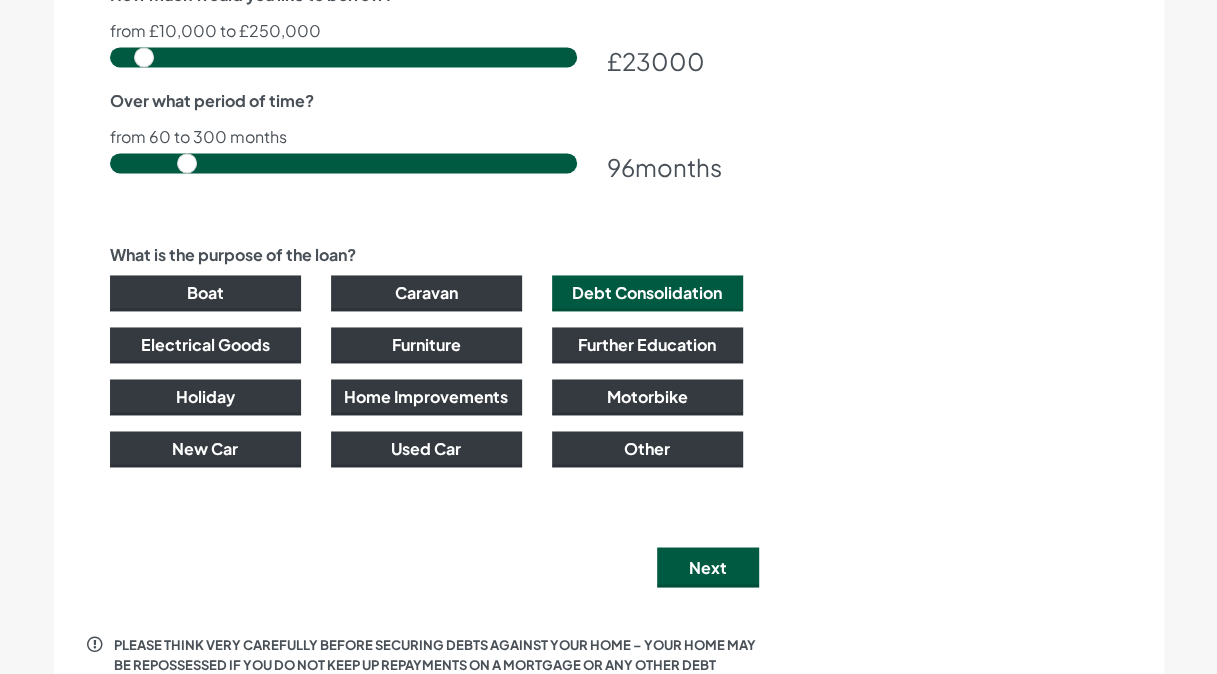 scroll, scrollTop: 1451, scrollLeft: 0, axis: vertical 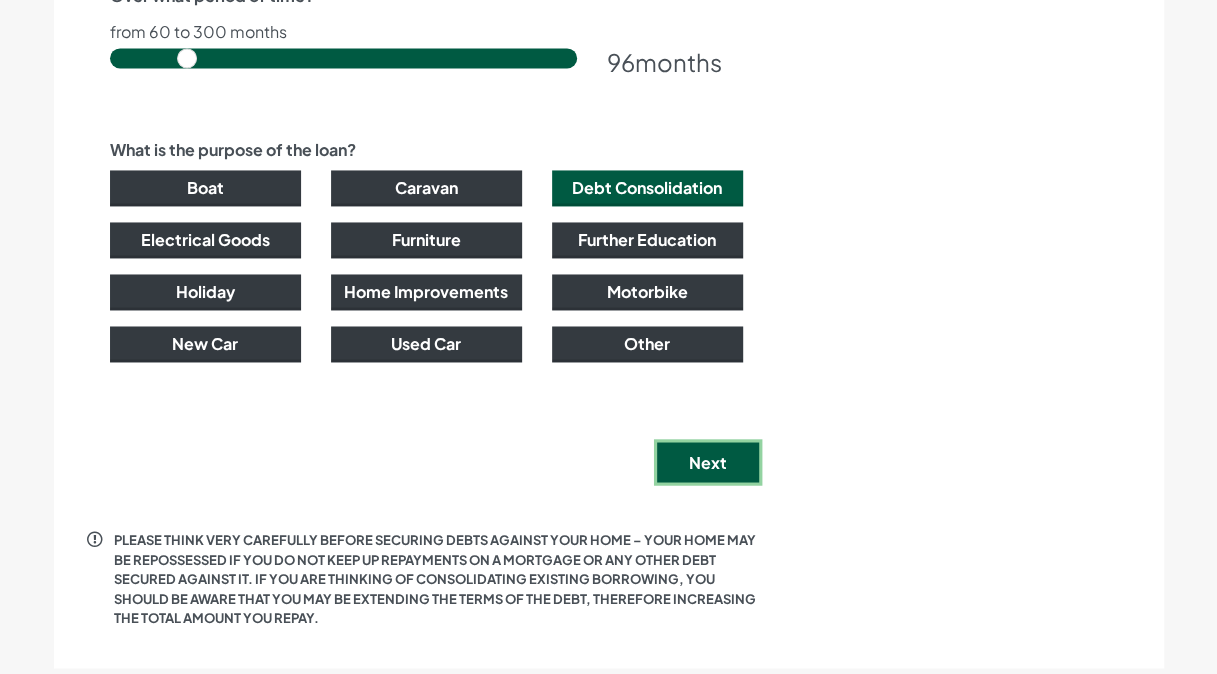 click on "Next" at bounding box center (708, 462) 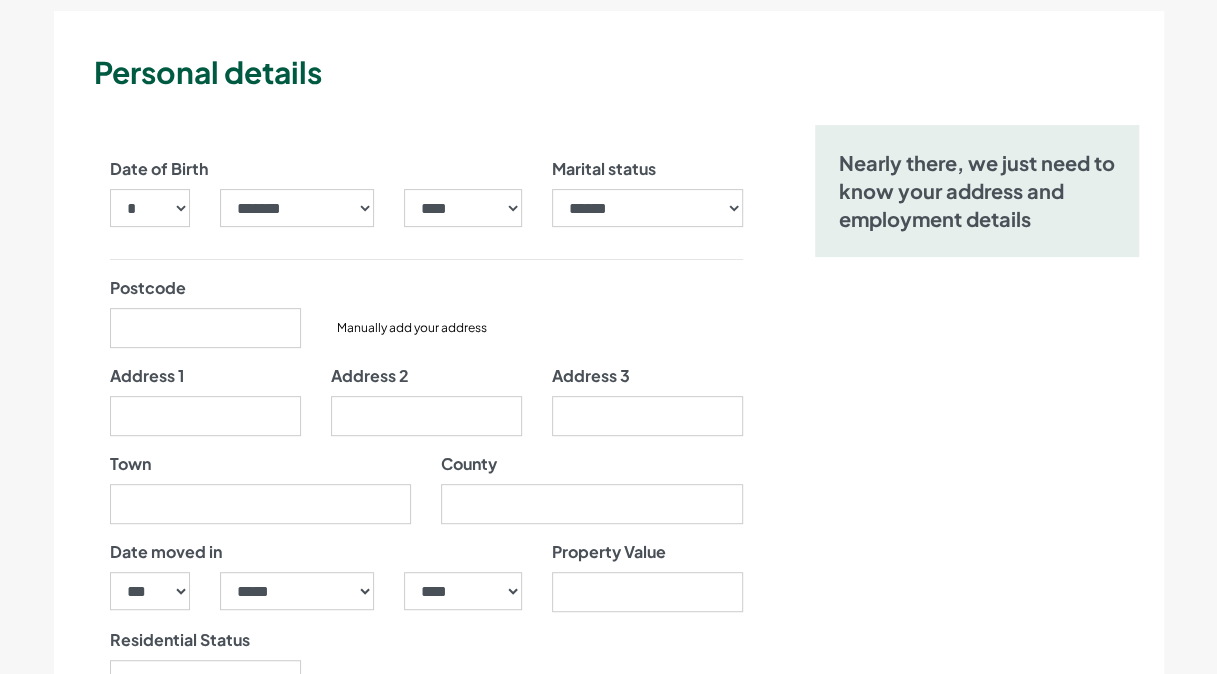 scroll, scrollTop: 200, scrollLeft: 0, axis: vertical 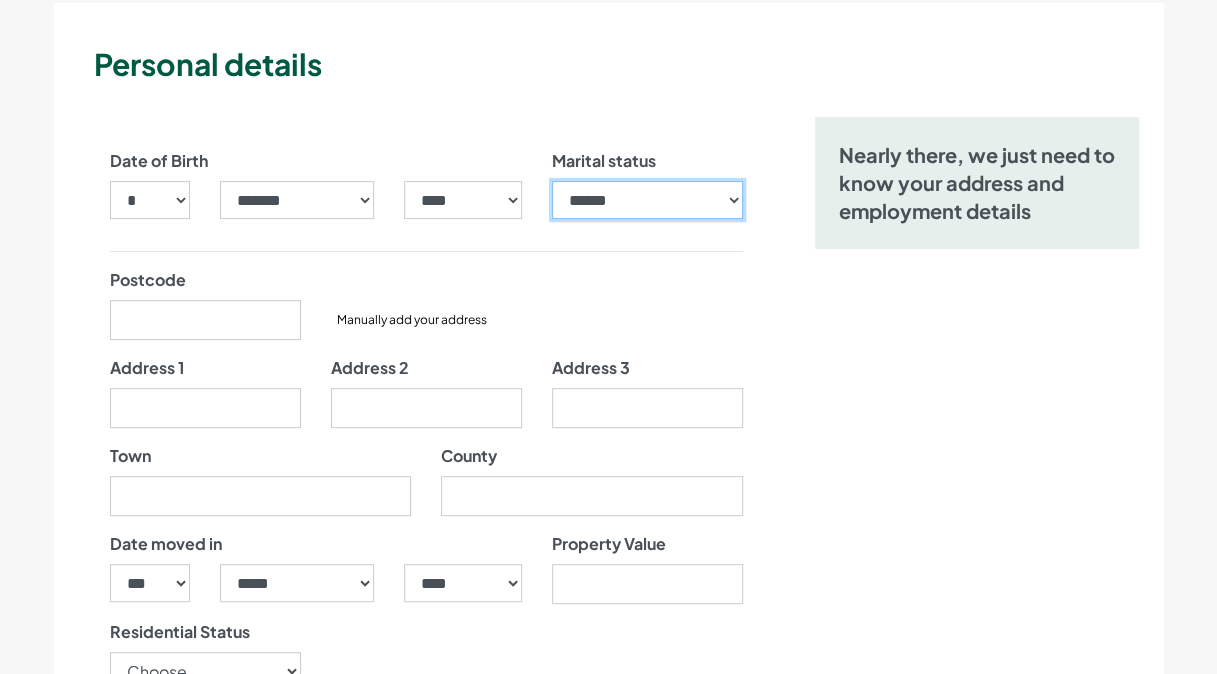 click on "**********" at bounding box center [647, 200] 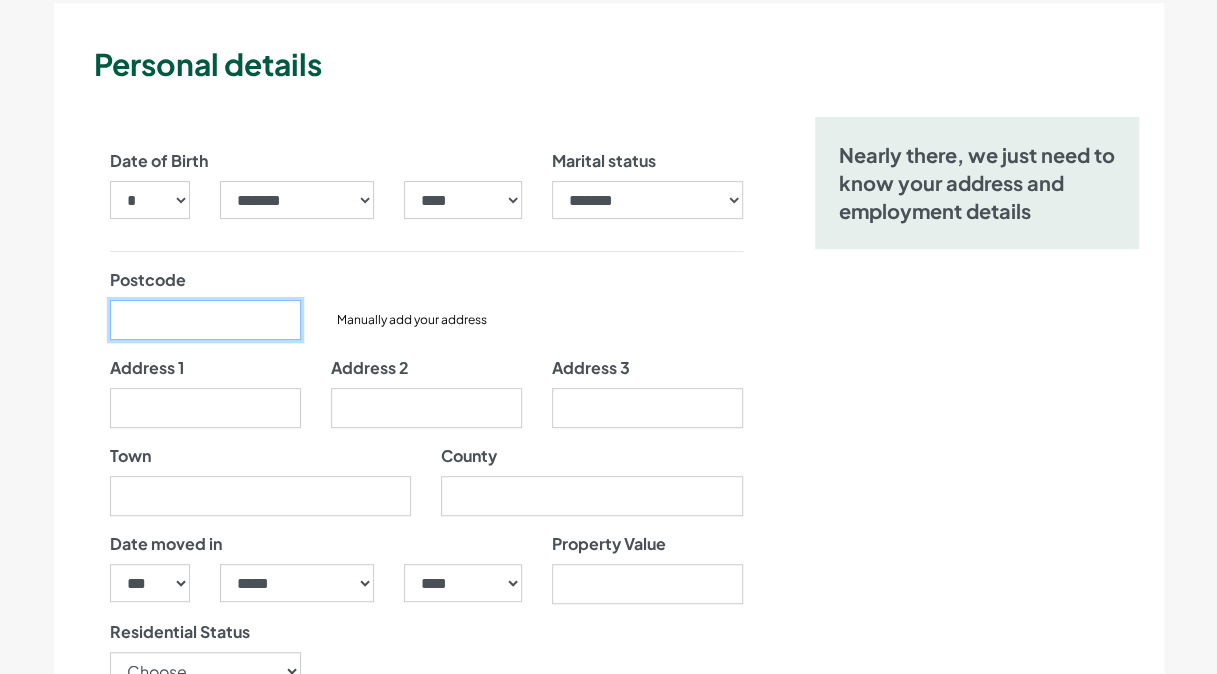 click on "Postcode" at bounding box center [205, 320] 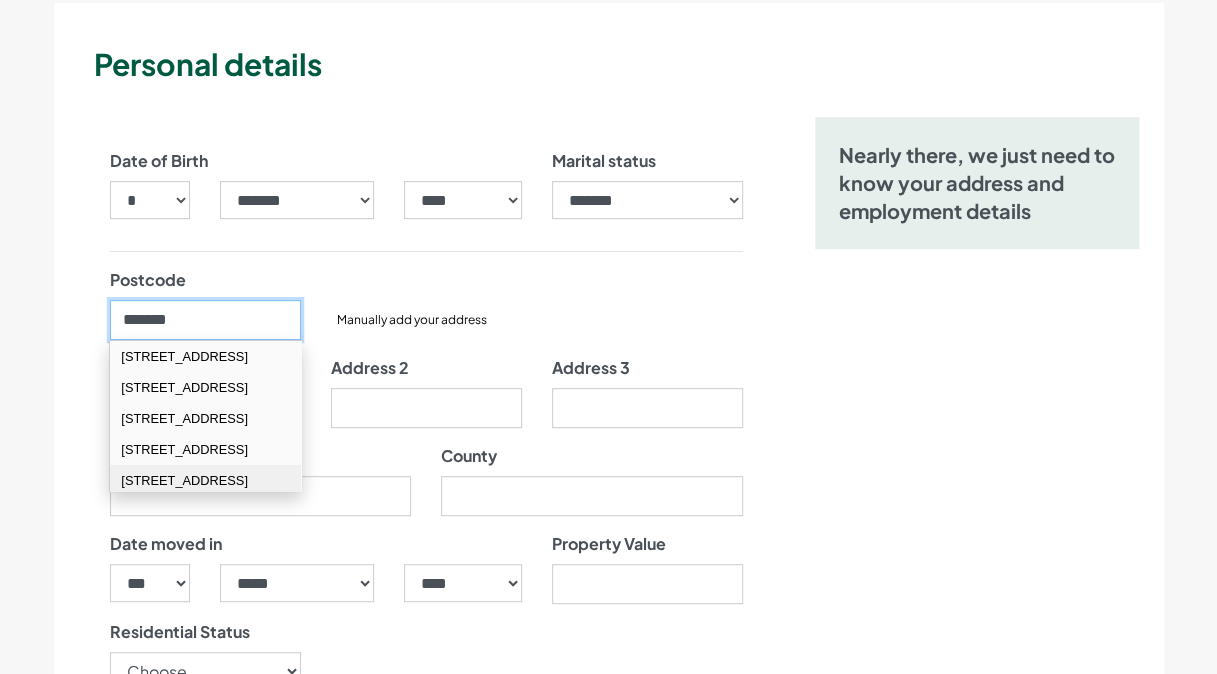 type on "*******" 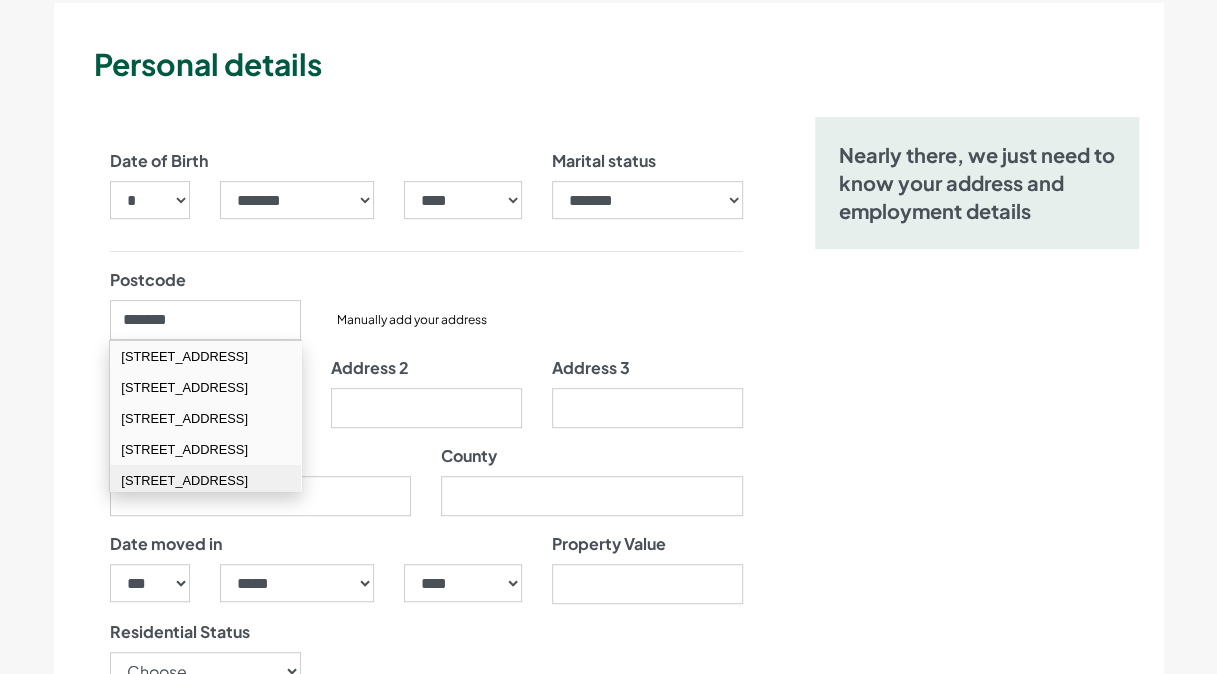 click on "[STREET_ADDRESS]" at bounding box center [205, 480] 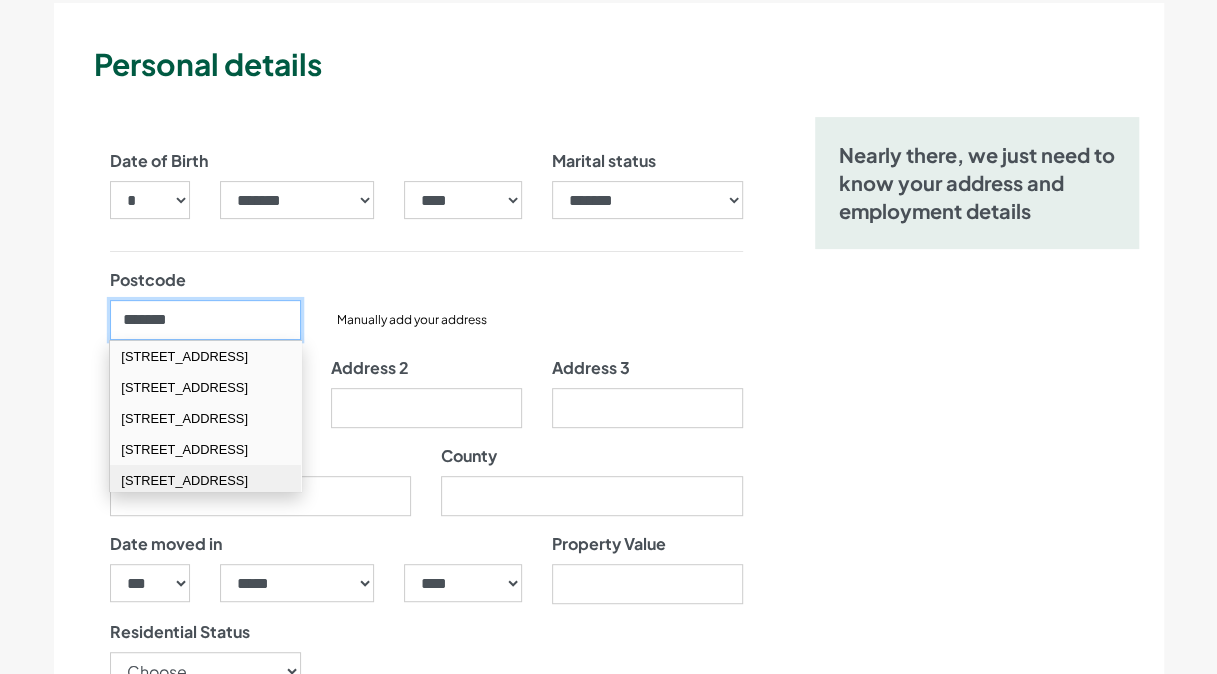 type on "**********" 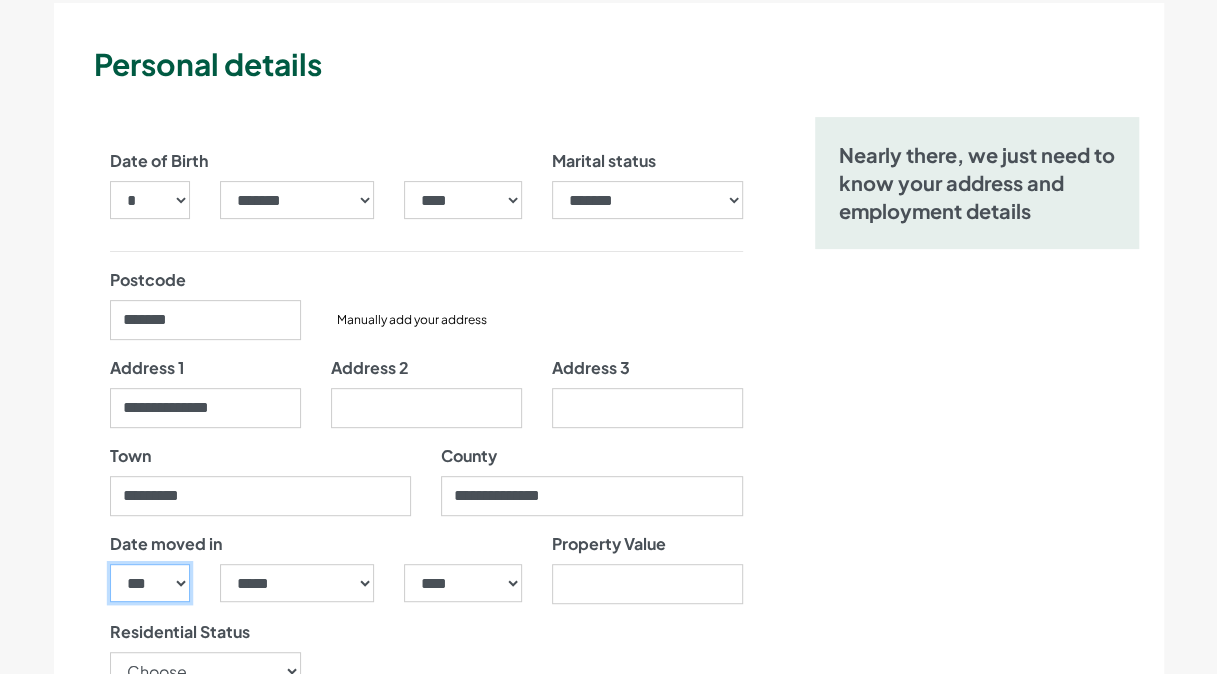 click on "***
* * * * * * * * * ** ** ** ** ** ** ** ** ** ** ** ** ** ** ** ** ** ** ** ** ** **" at bounding box center (150, 583) 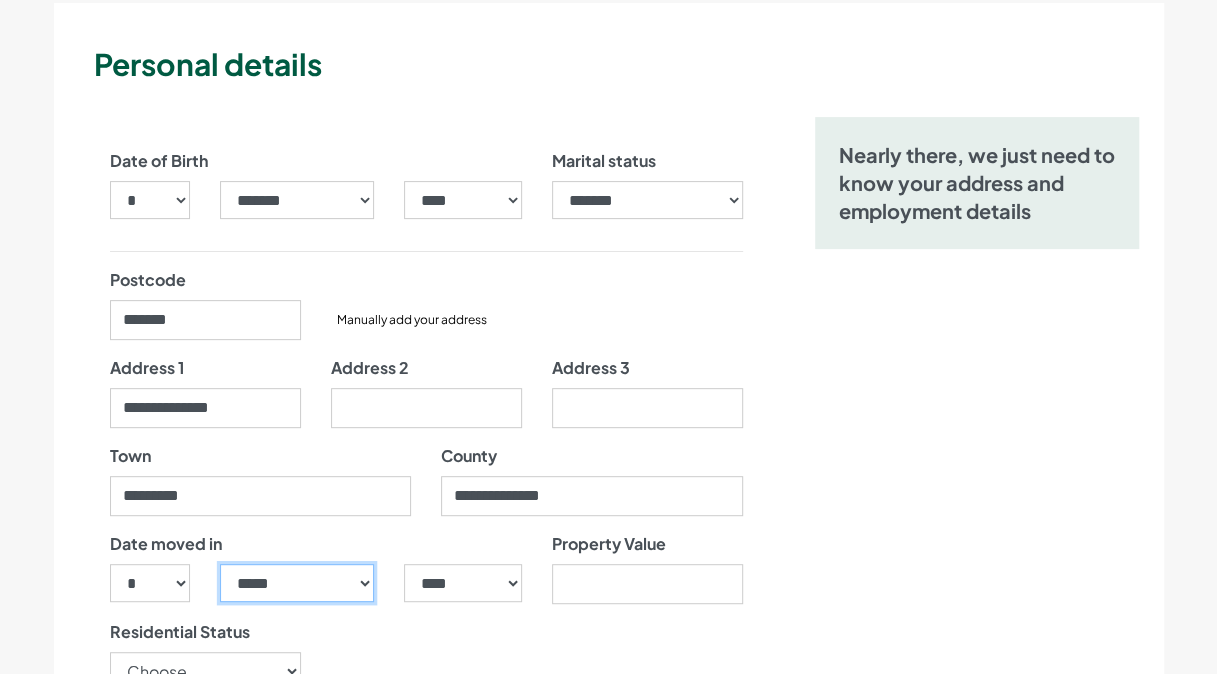 click on "*****
*******
********
*****
*****
***
****
****
******
*********
*******
********
********" at bounding box center [297, 583] 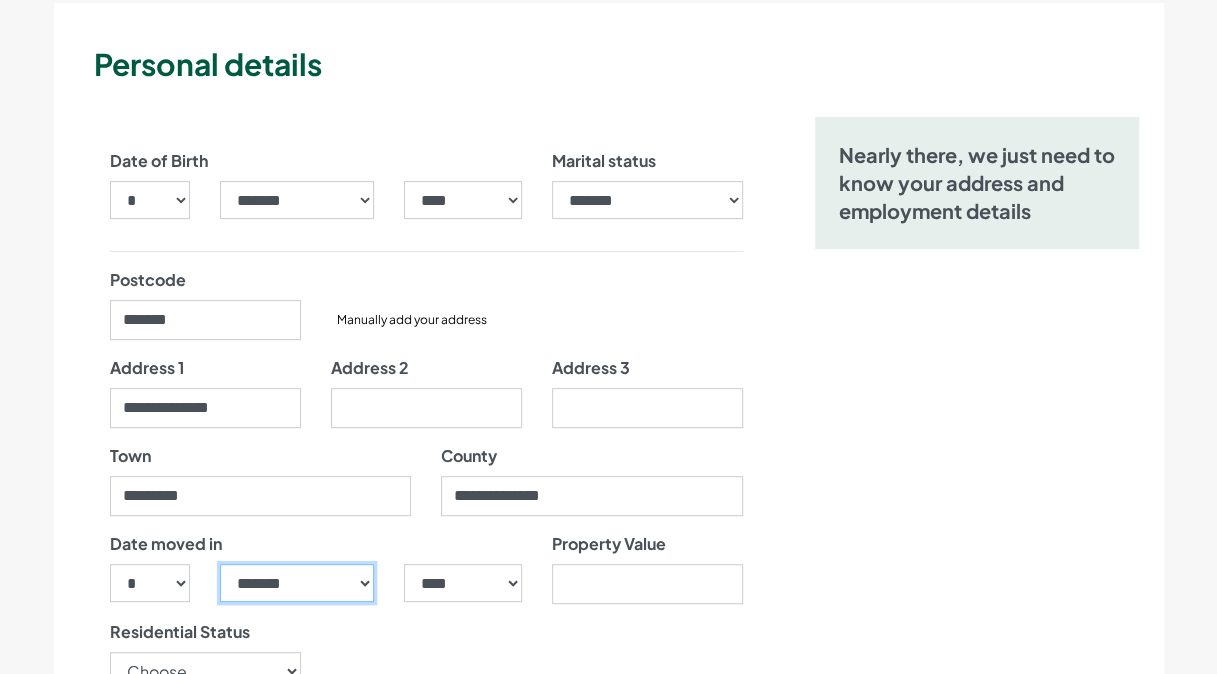 click on "*****
*******
********
*****
*****
***
****
****
******
*********
*******
********
********" at bounding box center (297, 583) 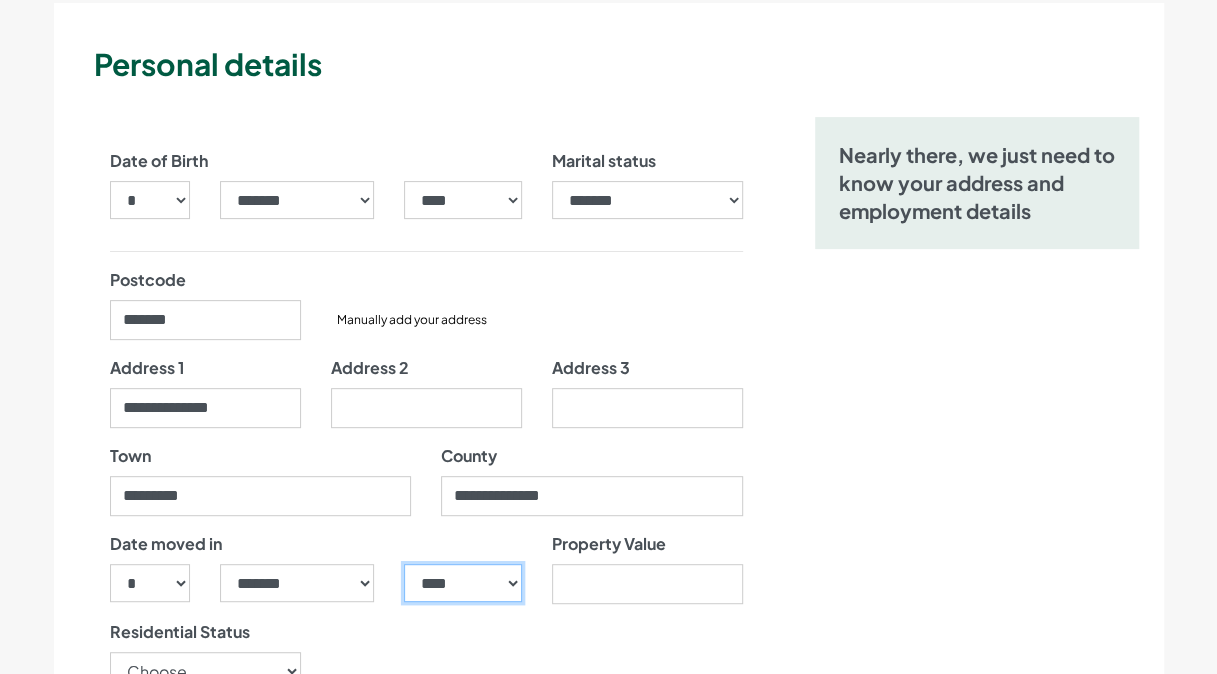 click on "****
**** **** **** **** **** **** **** **** **** **** **** **** **** **** **** **** **** **** **** **** **** **** **** **** **** **** **** **** **** **** **** **** **** **** **** **** **** **** **** **** **** **** **** **** **** **** **** **** **** **** **** **** **** **** **** **** **** **** **** **** **** **** **** **** **** **** **** **** **** **** **** **** **** **** **** **** **** **** **** **** **** **** **** **** **** **** **** **** **** **** **** **** **** **** **** **** **** **** **** **** **** **** **** **** **** **** **** **** **** **** **** **** **** **** **** **** **** **** **** **** **** **** **** **** **** ****" at bounding box center (462, 583) 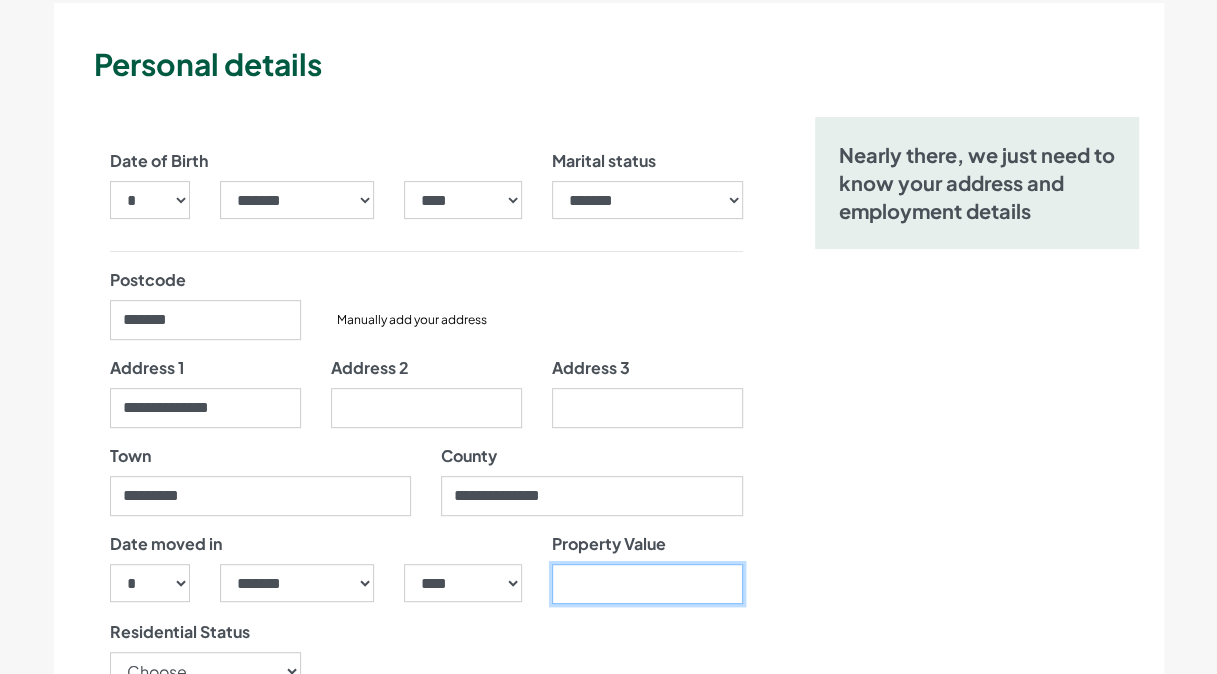 click on "Property Value" at bounding box center (647, 584) 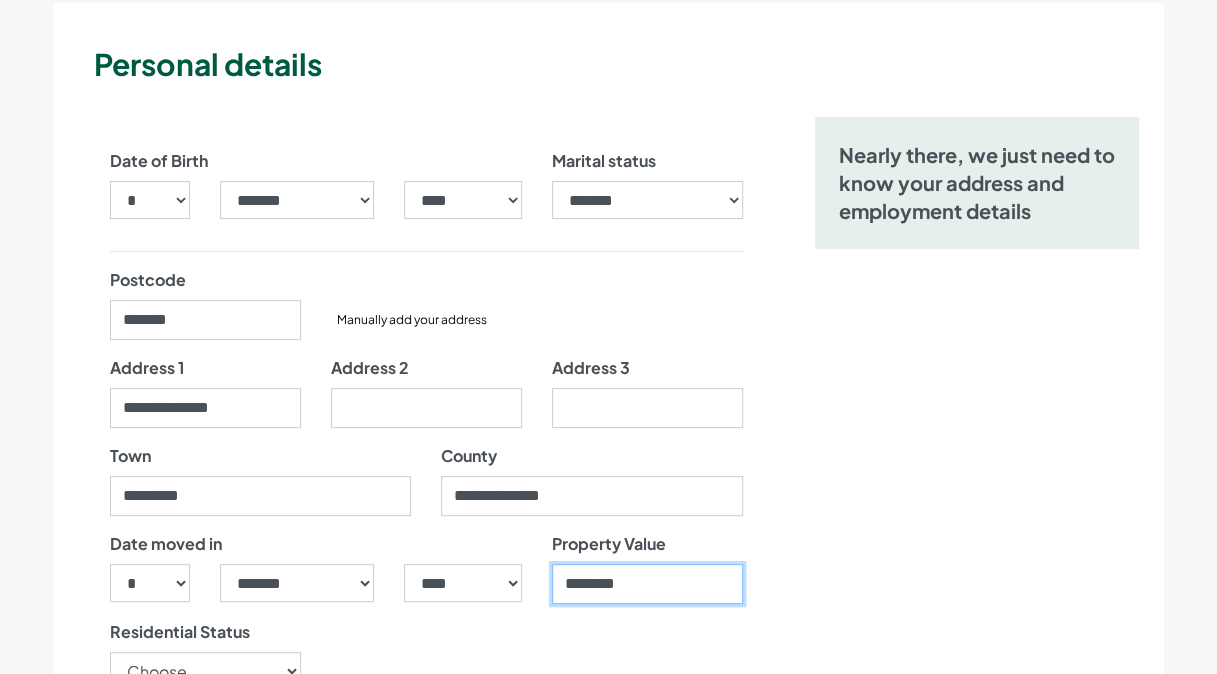 type on "********" 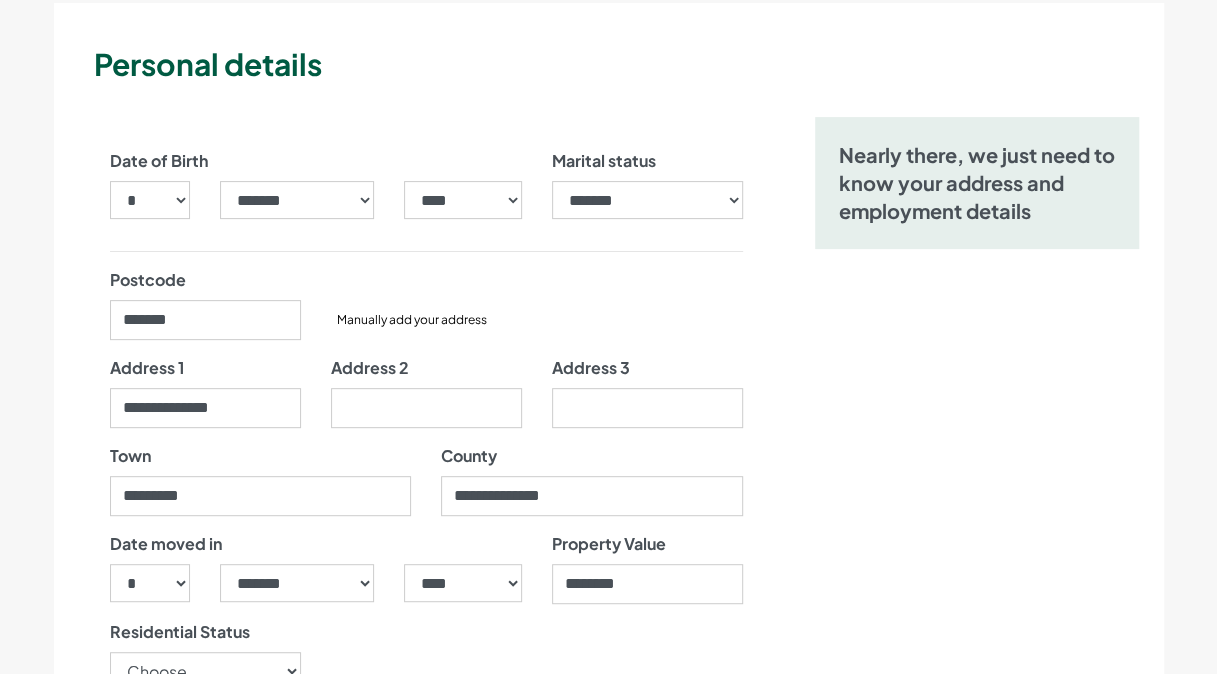 click on "Nearly there, we just need to know your address and employment details" at bounding box center (977, 1117) 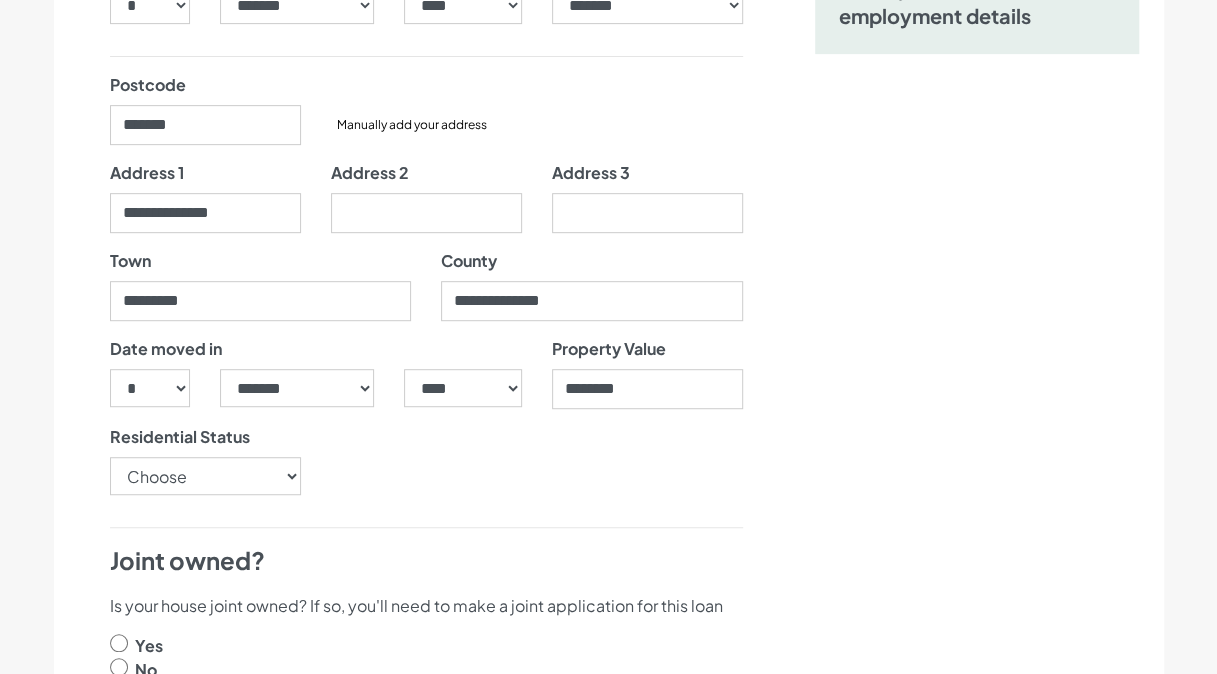 scroll, scrollTop: 600, scrollLeft: 0, axis: vertical 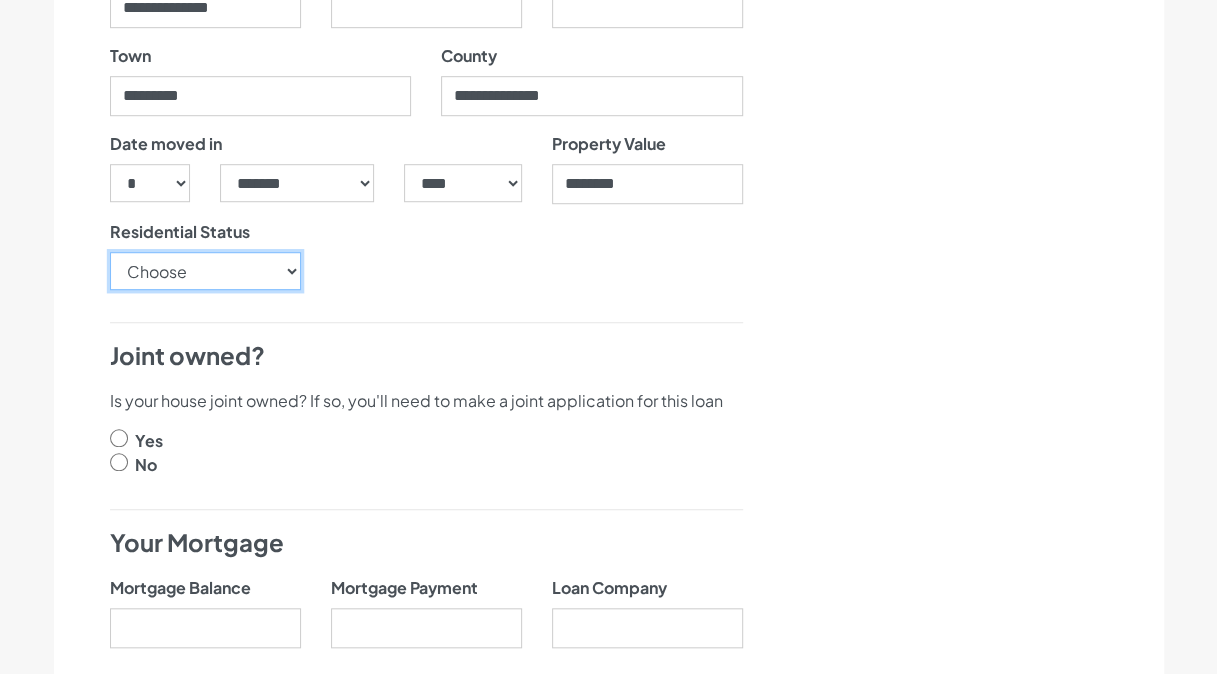click on "Choose
Owner Occupier
Owner Non Occupier
Living With Parents
Property Owned By Partner
Tenant - Council
Tenant - Housing Association
Tenant - Lodger
Tenant - Private
Living with Friends
Military Accommodation
Works Accommodation" at bounding box center (205, 271) 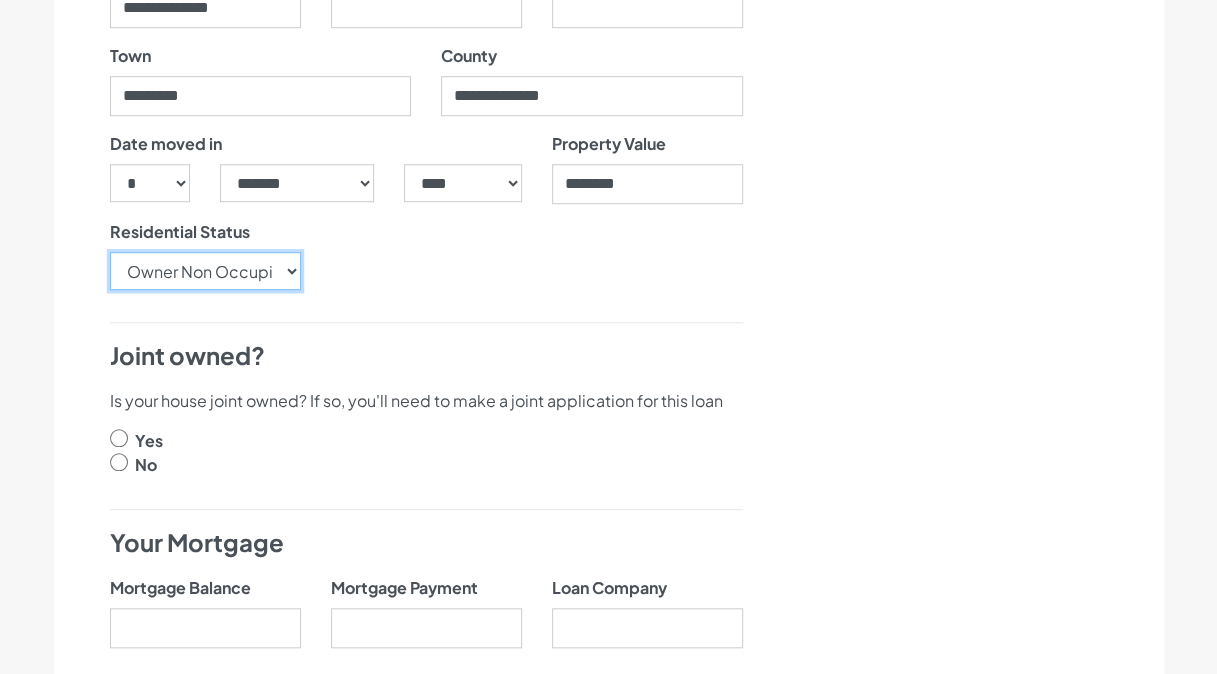 click on "Choose
Owner Occupier
Owner Non Occupier
Living With Parents
Property Owned By Partner
Tenant - Council
Tenant - Housing Association
Tenant - Lodger
Tenant - Private
Living with Friends
Military Accommodation
Works Accommodation" at bounding box center (205, 271) 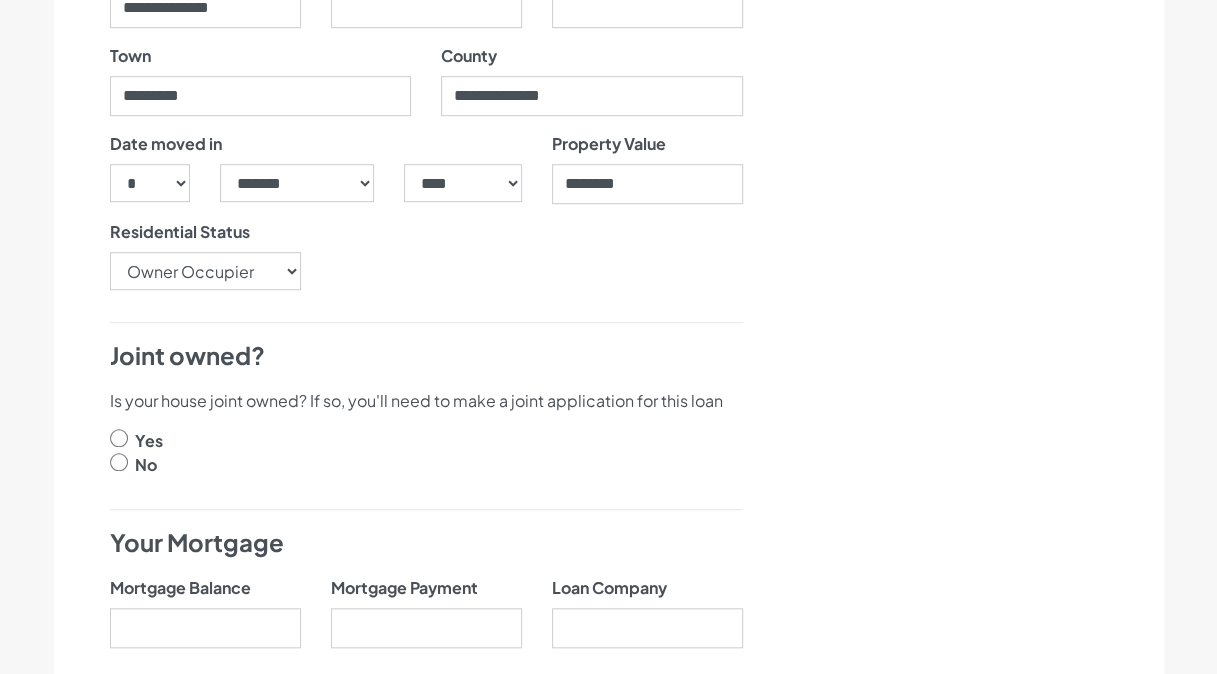 click at bounding box center (119, 438) 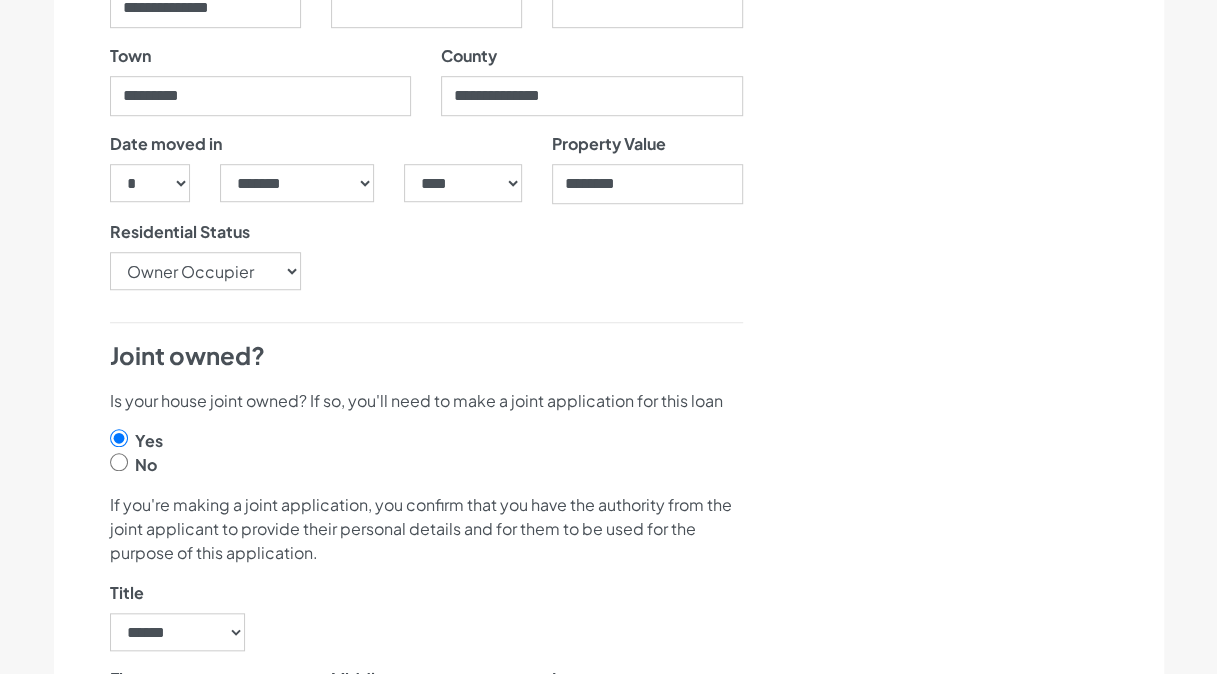 click on "If you're making a joint application, you confirm that you have the authority from
the joint applicant to provide their personal details and for them to be used for
the purpose of this application." at bounding box center (426, 529) 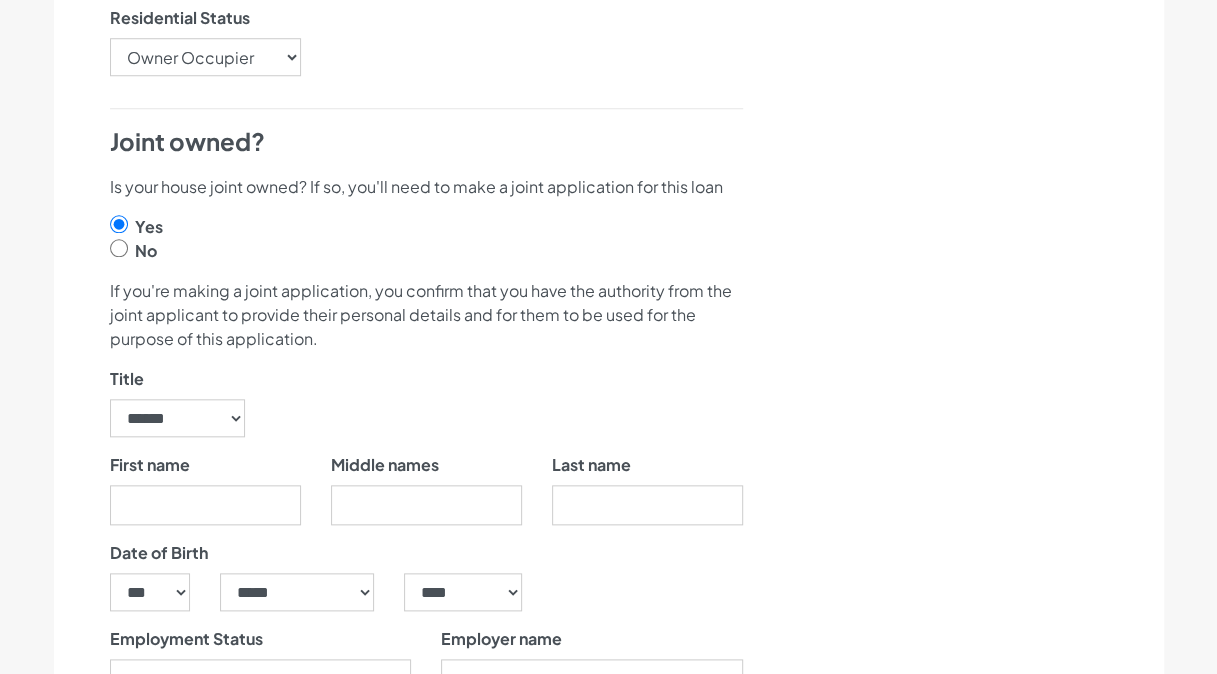 scroll, scrollTop: 960, scrollLeft: 0, axis: vertical 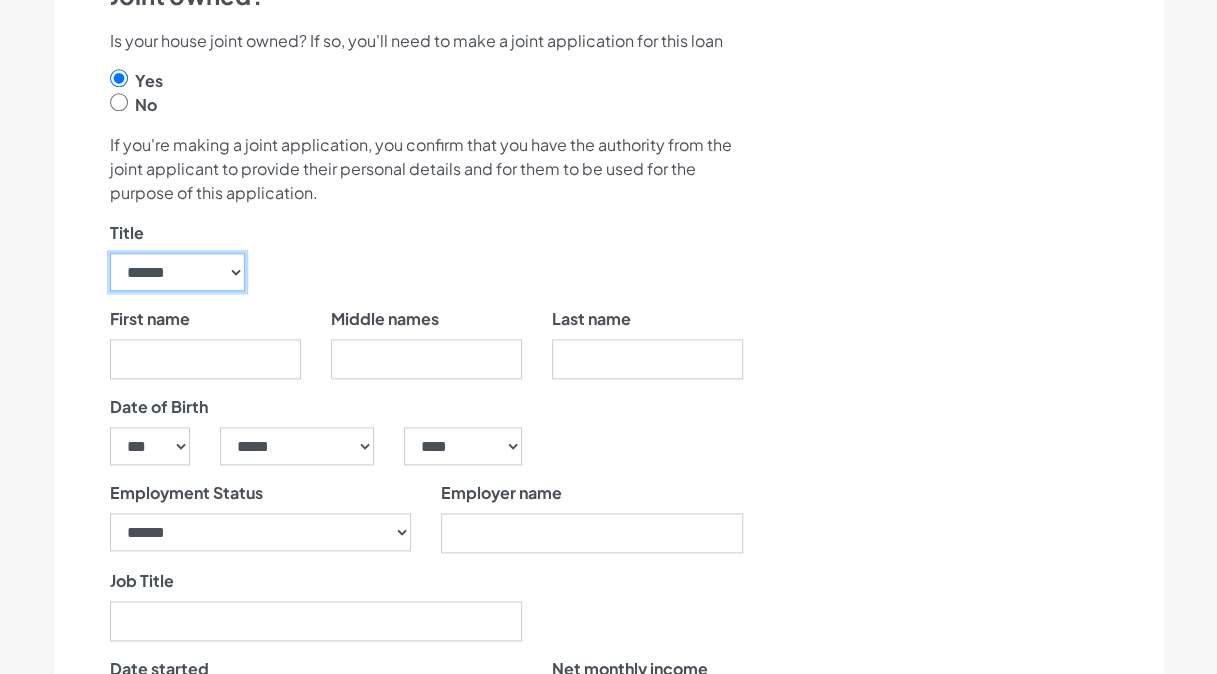 click on "******
**
***
****
**
**
****" at bounding box center [178, 272] 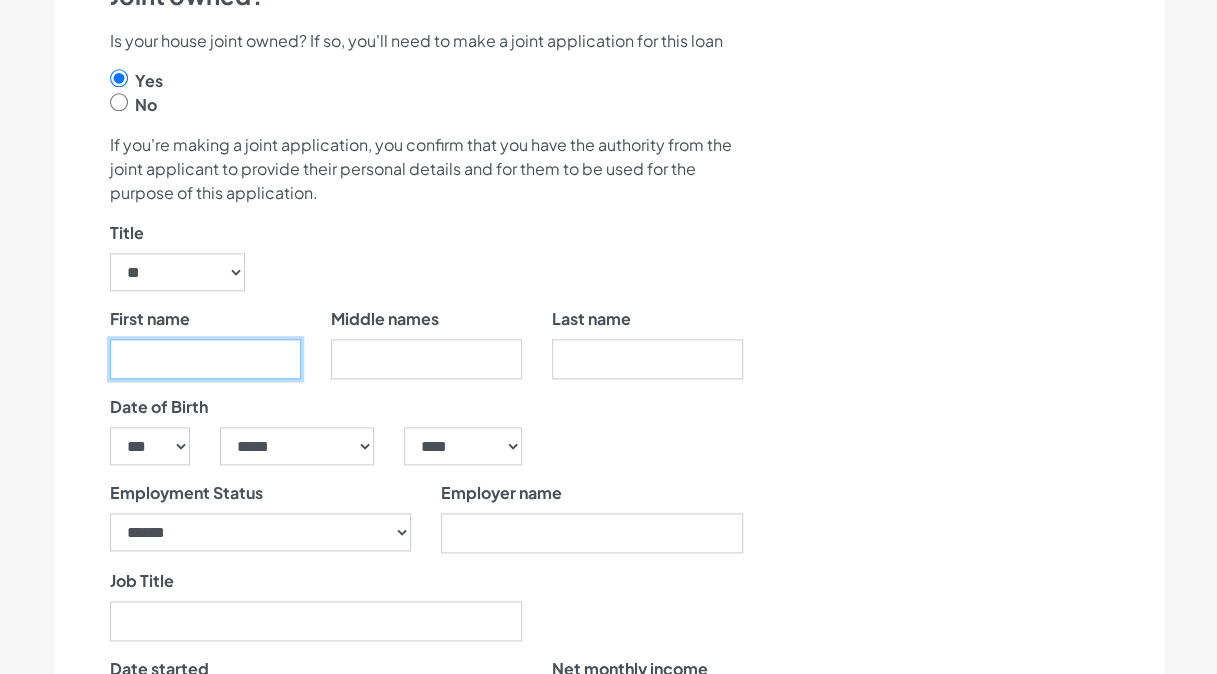 click on "First name" at bounding box center (205, 359) 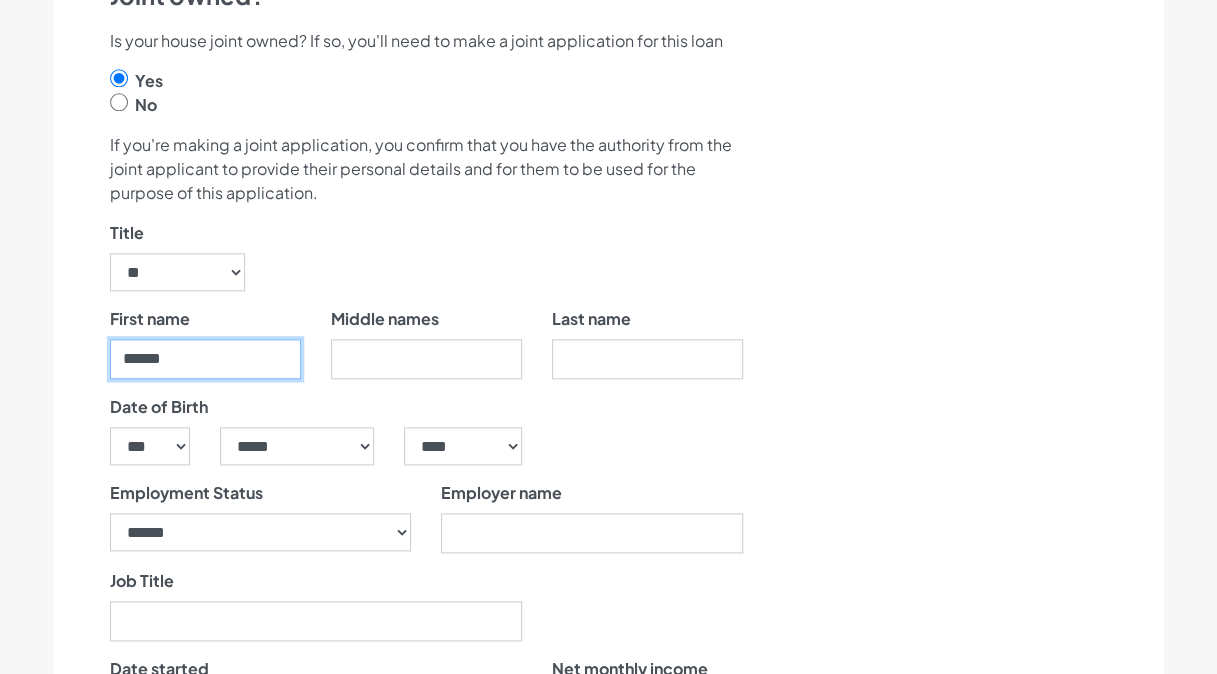 type on "*******" 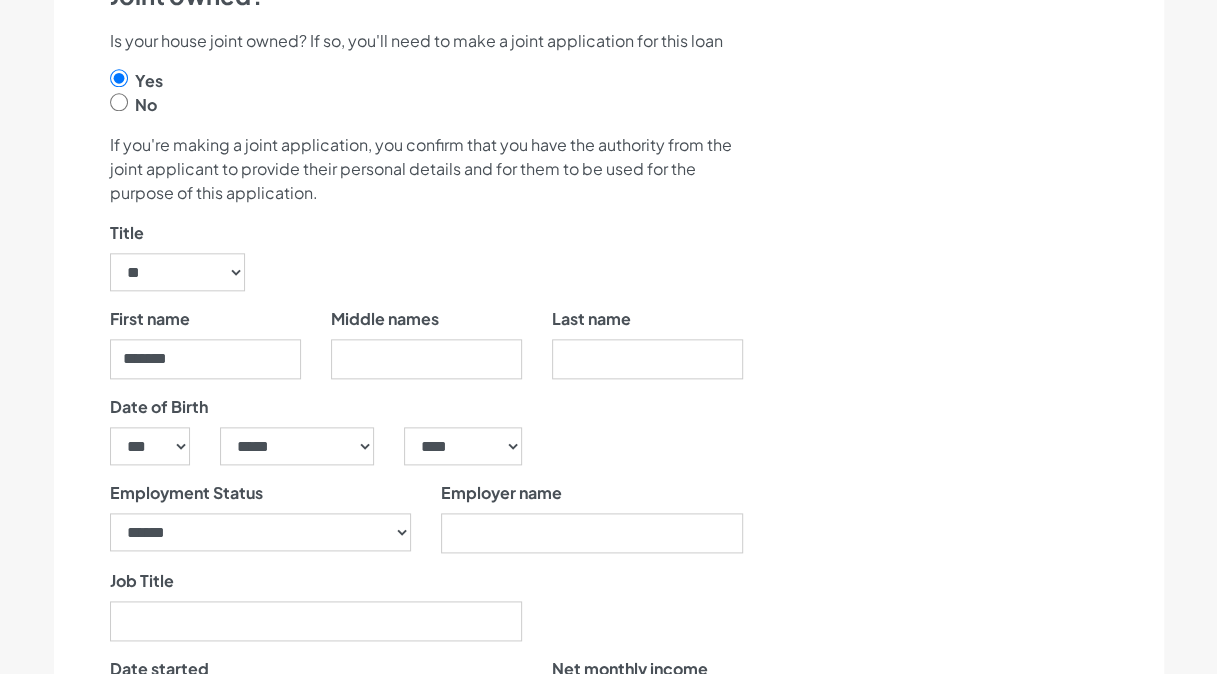 type on "*******" 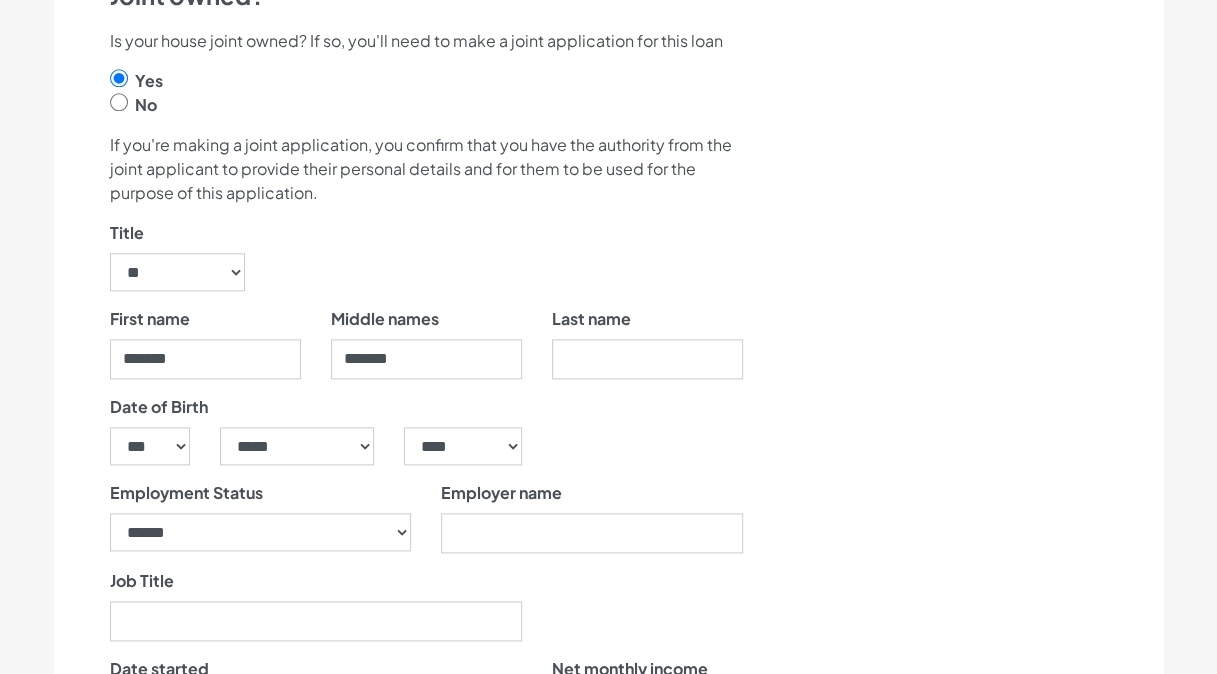 type on "**********" 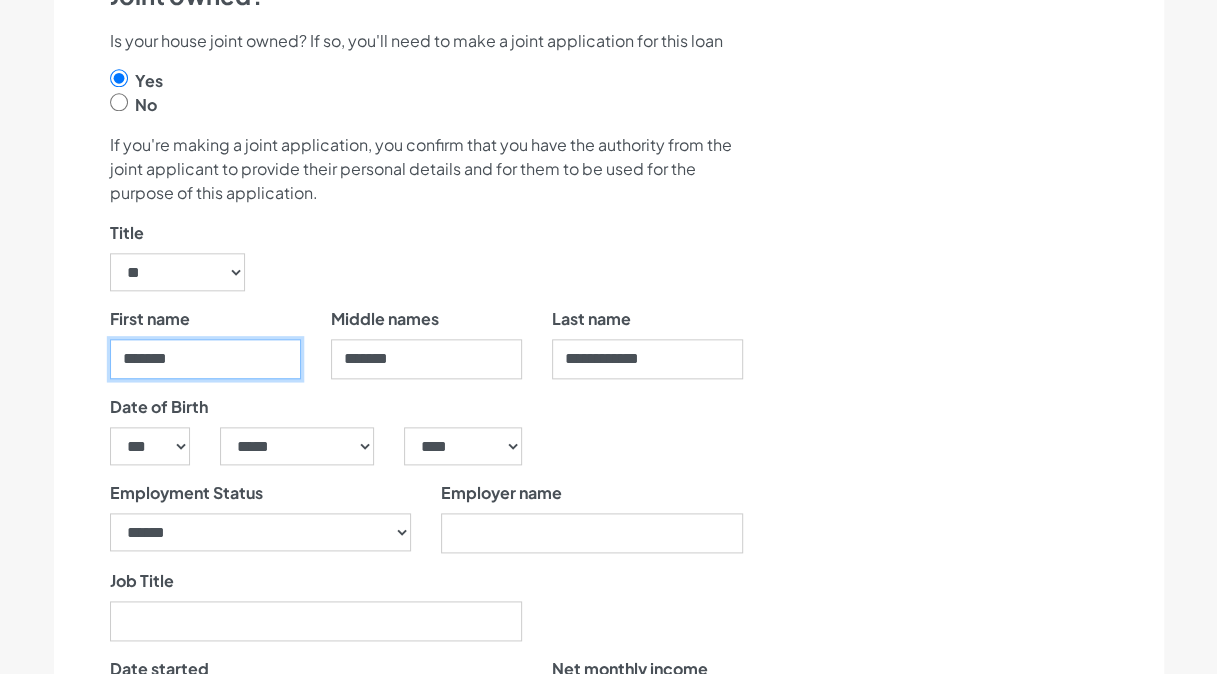 drag, startPoint x: 228, startPoint y: 348, endPoint x: 16, endPoint y: 362, distance: 212.46176 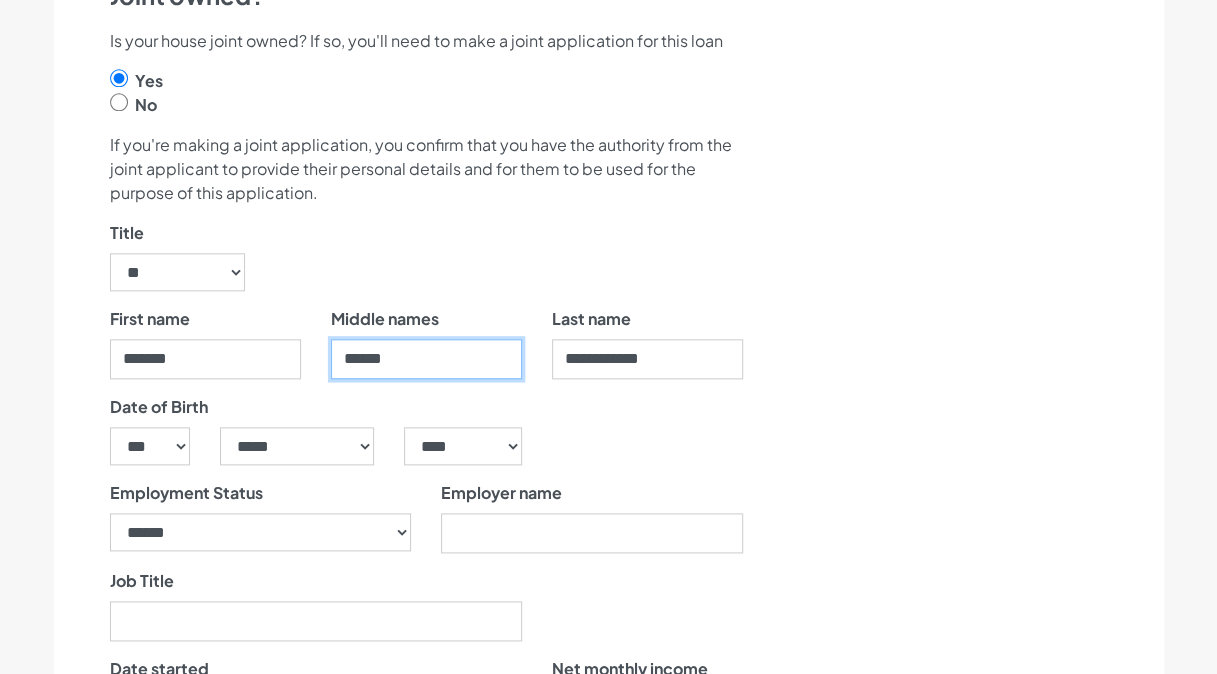 type on "******" 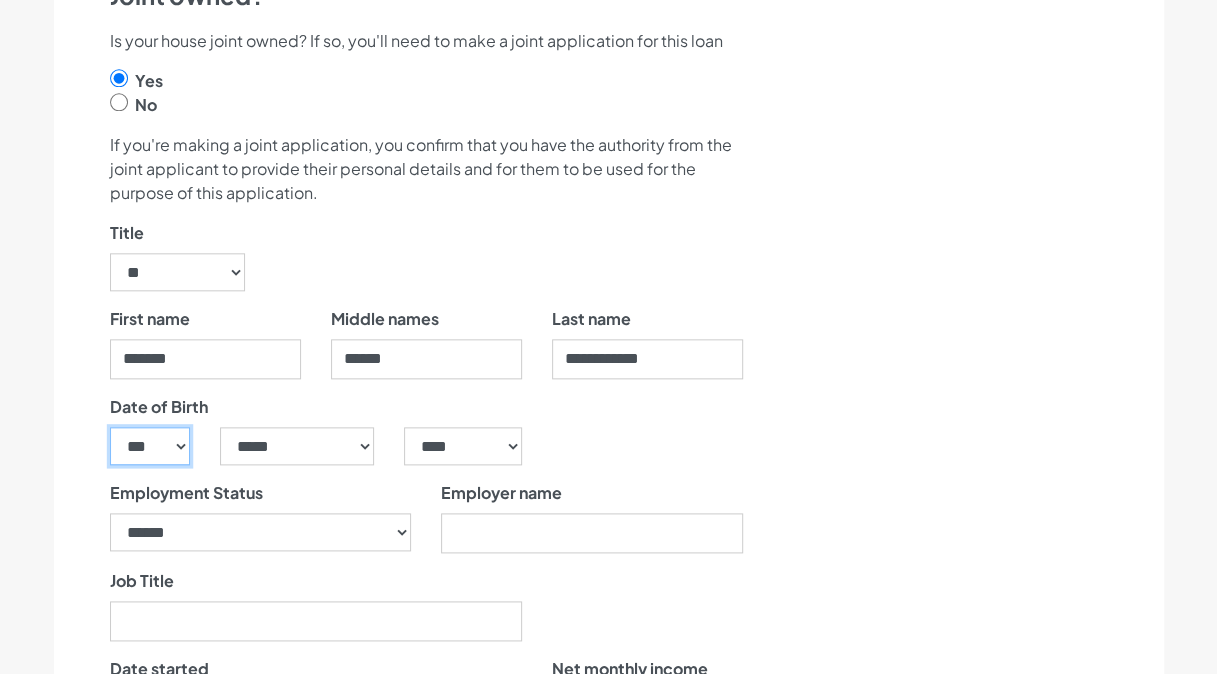 click on "***
* * * * * * * * * ** ** ** ** ** ** ** ** ** ** ** ** ** ** ** ** ** ** ** ** ** **" at bounding box center (150, 446) 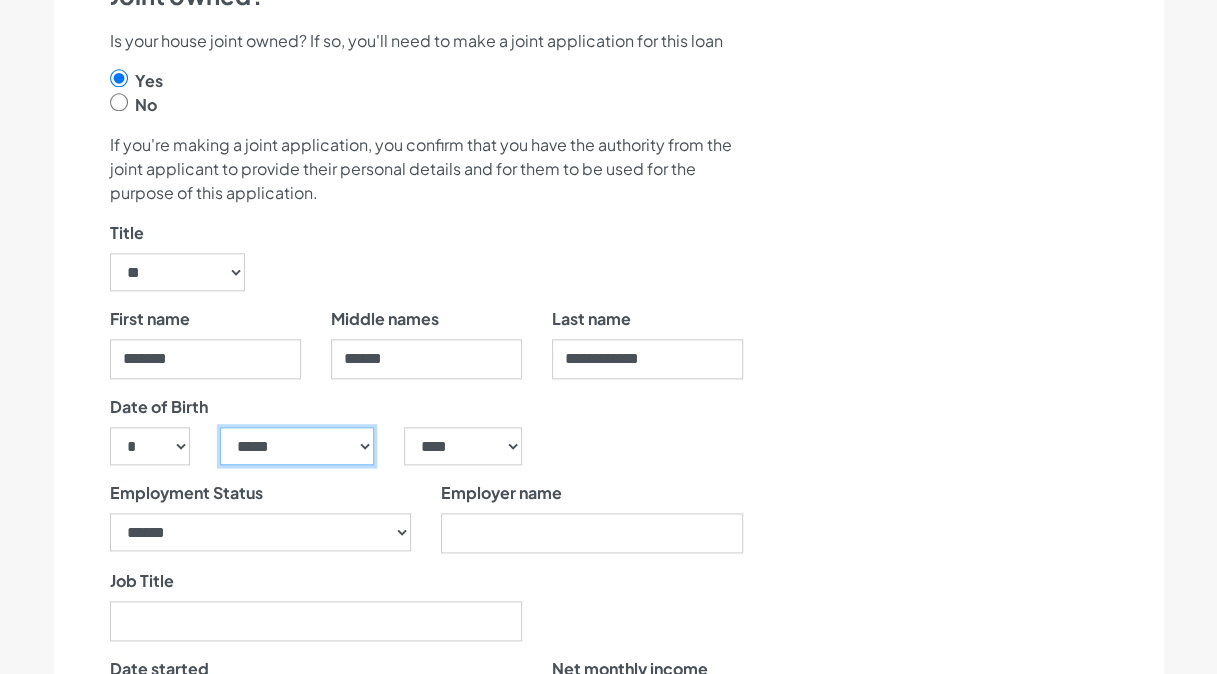 click on "*****
*******
********
*****
*****
***
****
****
******
*********
*******
********
********" at bounding box center (297, 446) 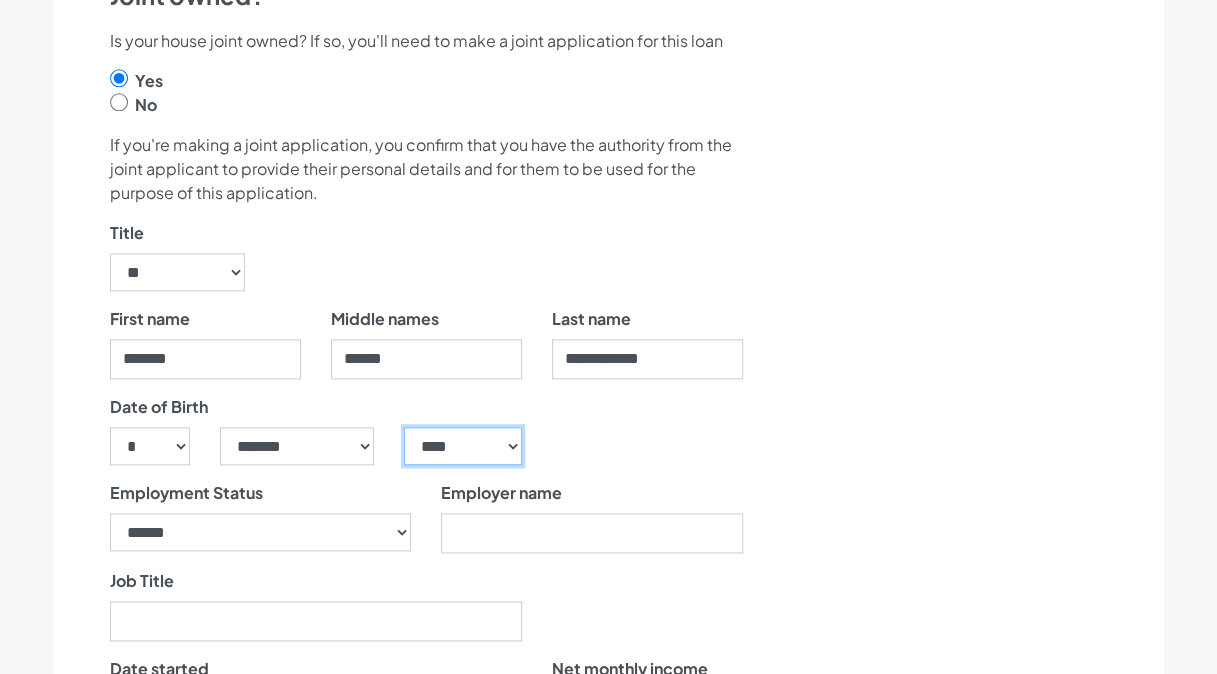 click on "****
**** **** **** **** **** **** **** **** **** **** **** **** **** **** **** **** **** **** **** **** **** **** **** **** **** **** **** **** **** **** **** **** **** **** **** **** **** **** **** **** **** **** **** **** **** **** **** **** **** **** **** **** **** **** **** **** **** **** **** **** **** **** **** **** **** **** **** **** **** **** **** **** **** **** **** **** **** **** **** **** **** **** **** **** **** **** **** **** **** **** **** **** **** **** **** **** **** **** **** **** **** **** **** **** **** **** **** **** **** **** **** **** **** **** **** **** **** **** **** **** **** **** **** **** **** ****" at bounding box center (462, 446) 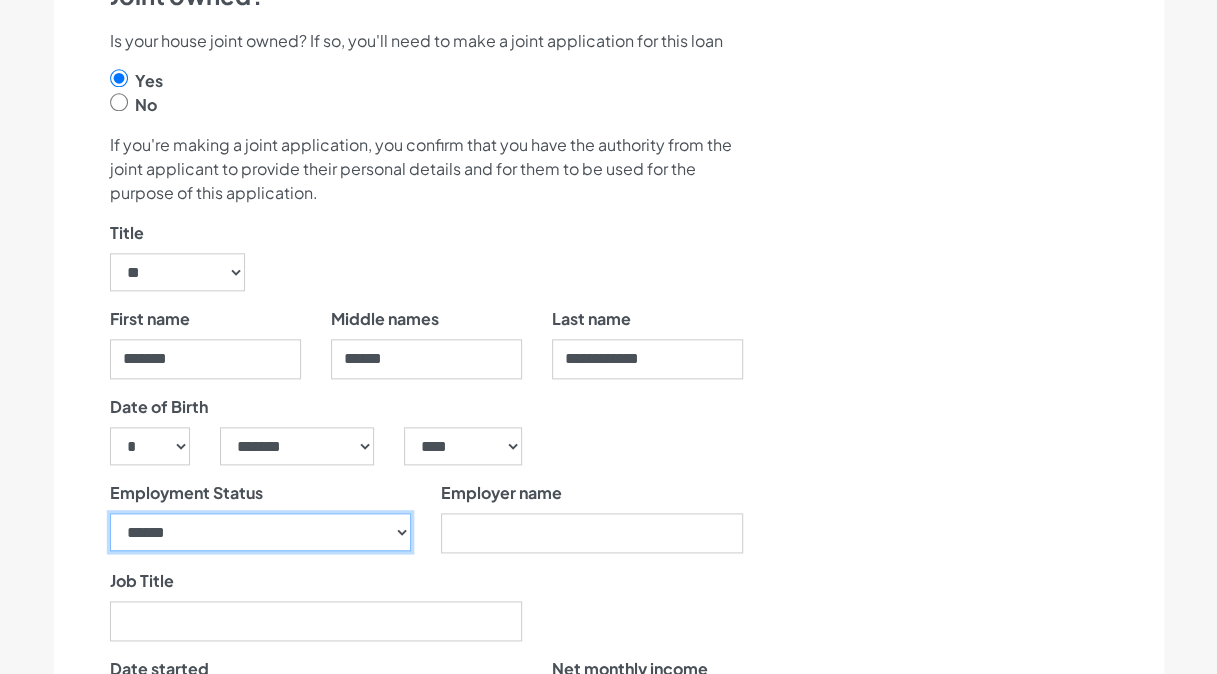 click on "**********" at bounding box center (261, 532) 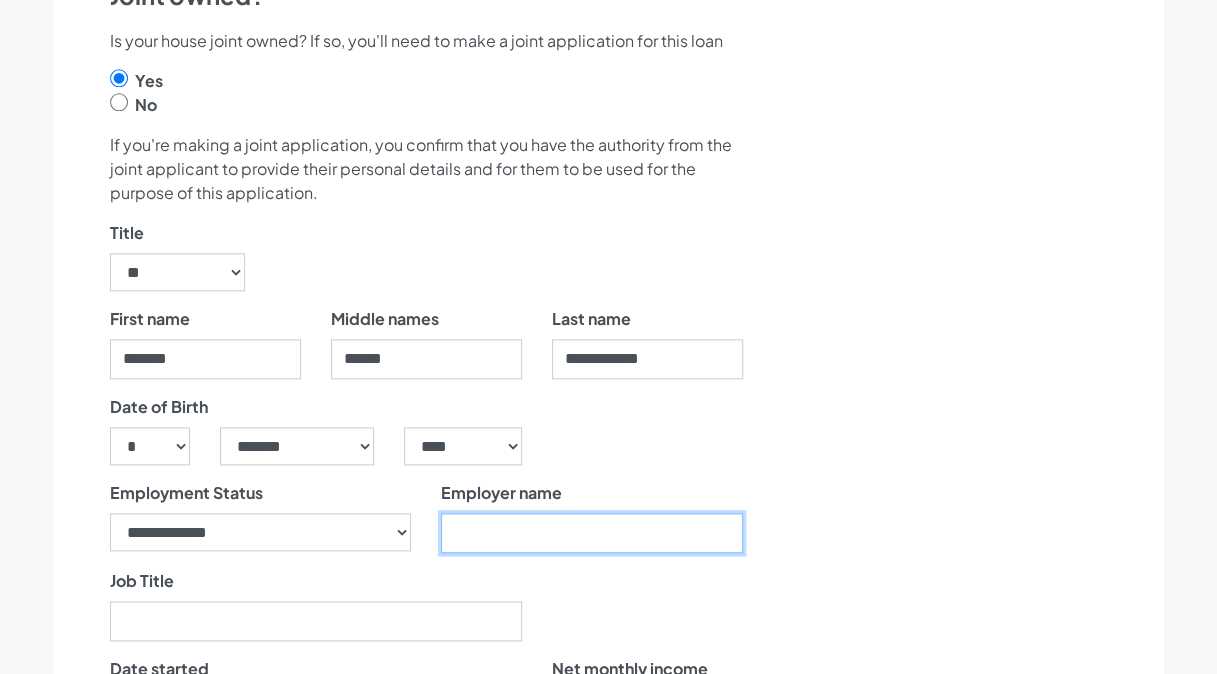 click on "Employer name" at bounding box center (592, 533) 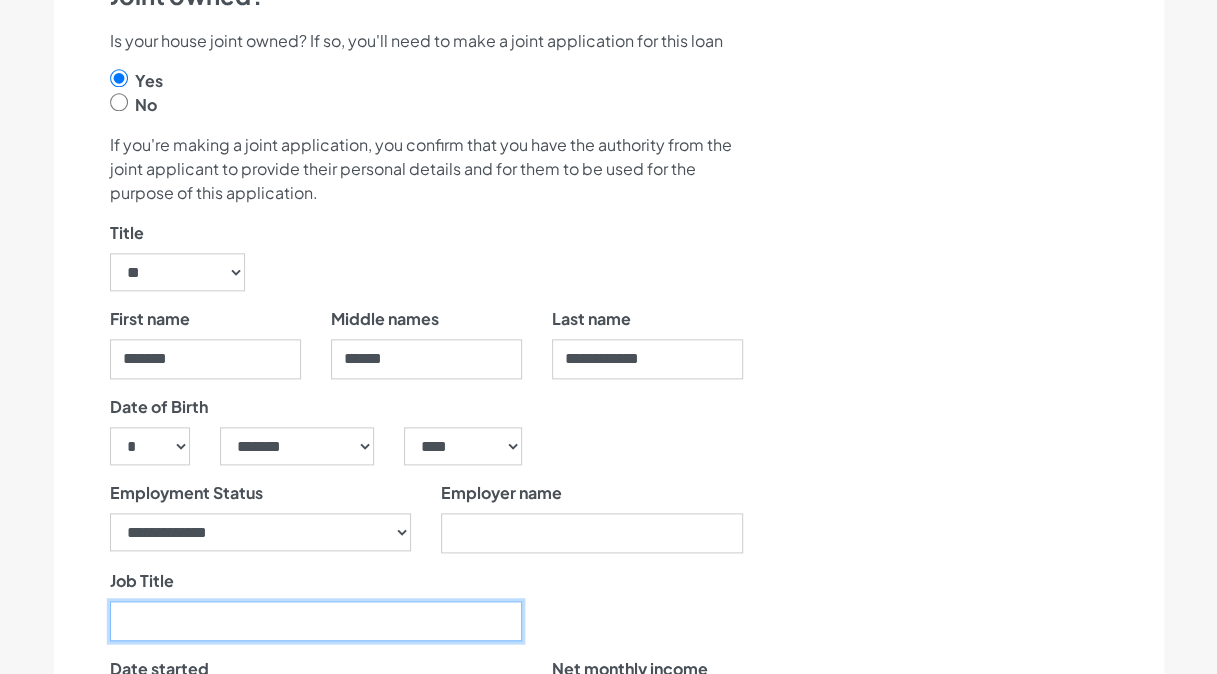 click on "Job Title" at bounding box center (316, 621) 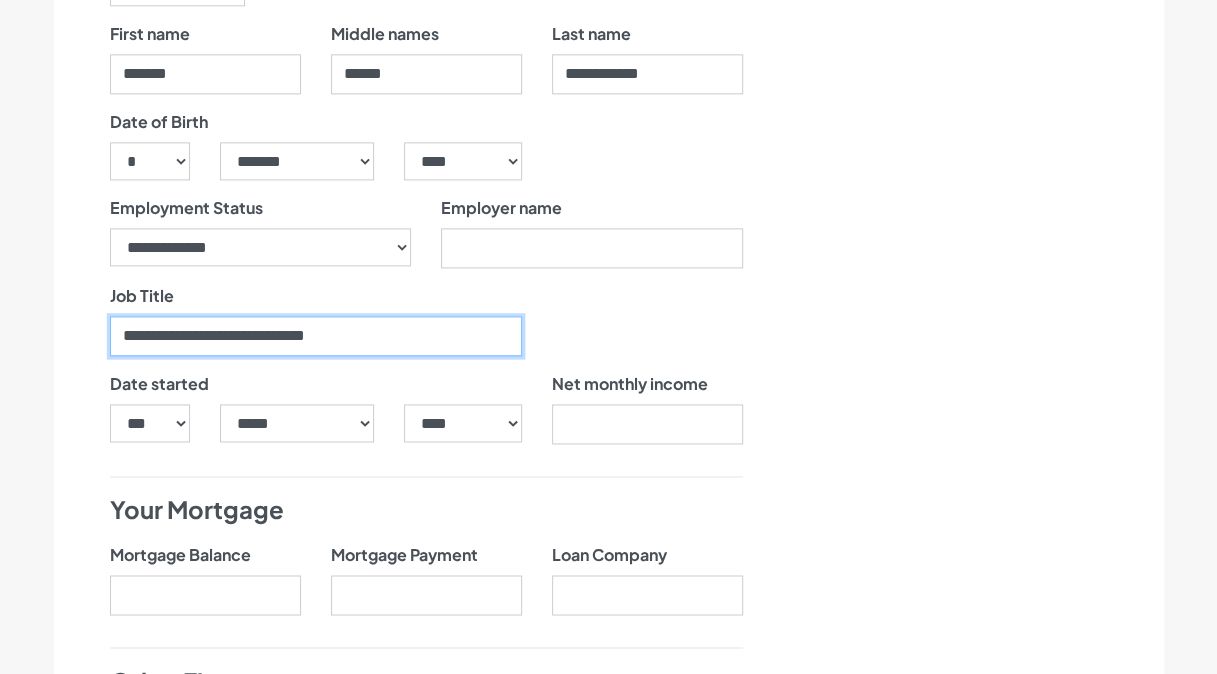 scroll, scrollTop: 1380, scrollLeft: 0, axis: vertical 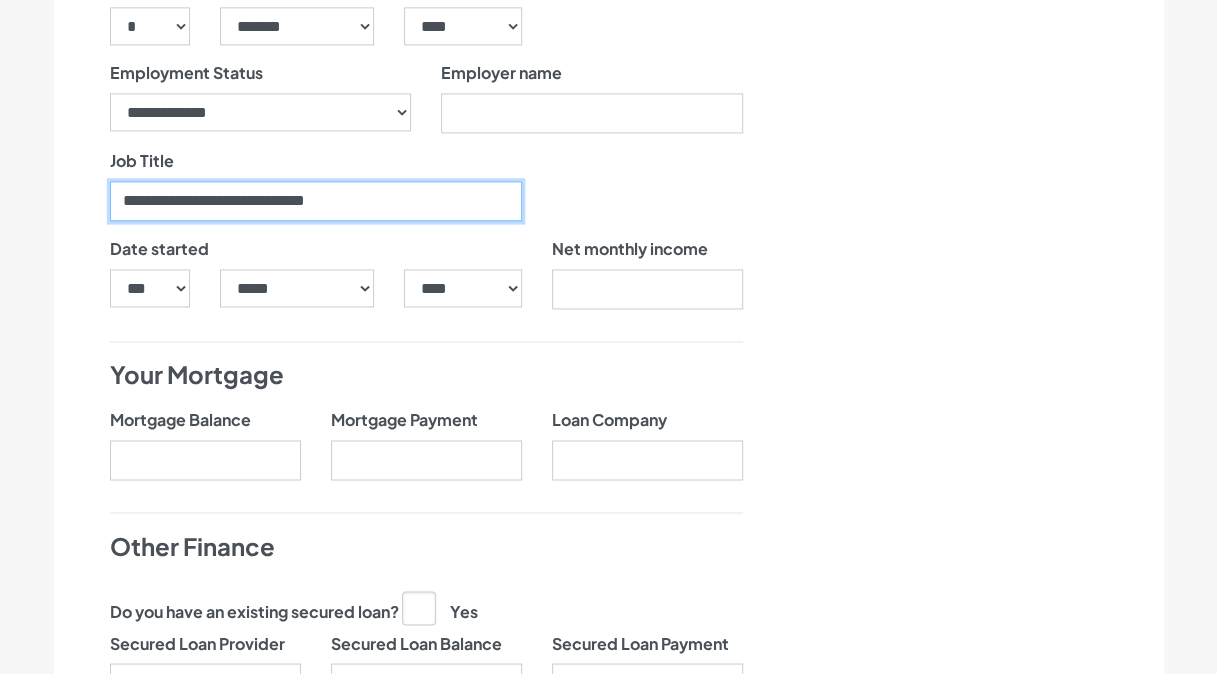 type on "**********" 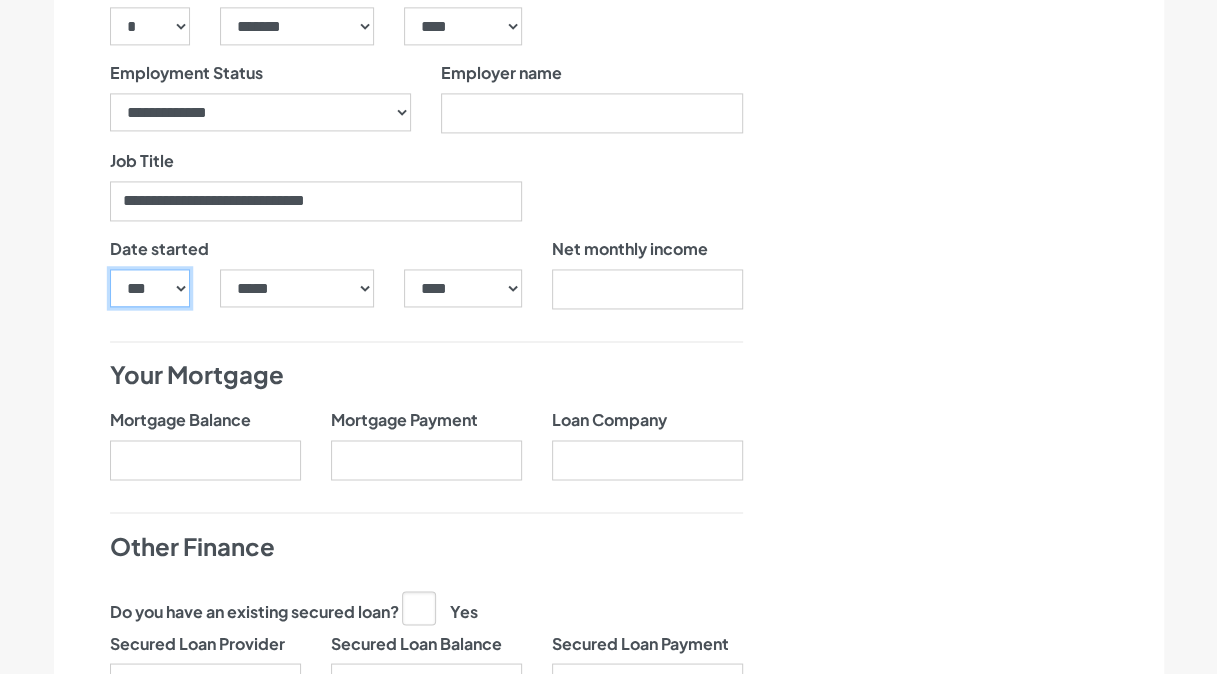 click on "***
* * * * * * * * * ** ** ** ** ** ** ** ** ** ** ** ** ** ** ** ** ** ** ** ** ** **" at bounding box center (150, 288) 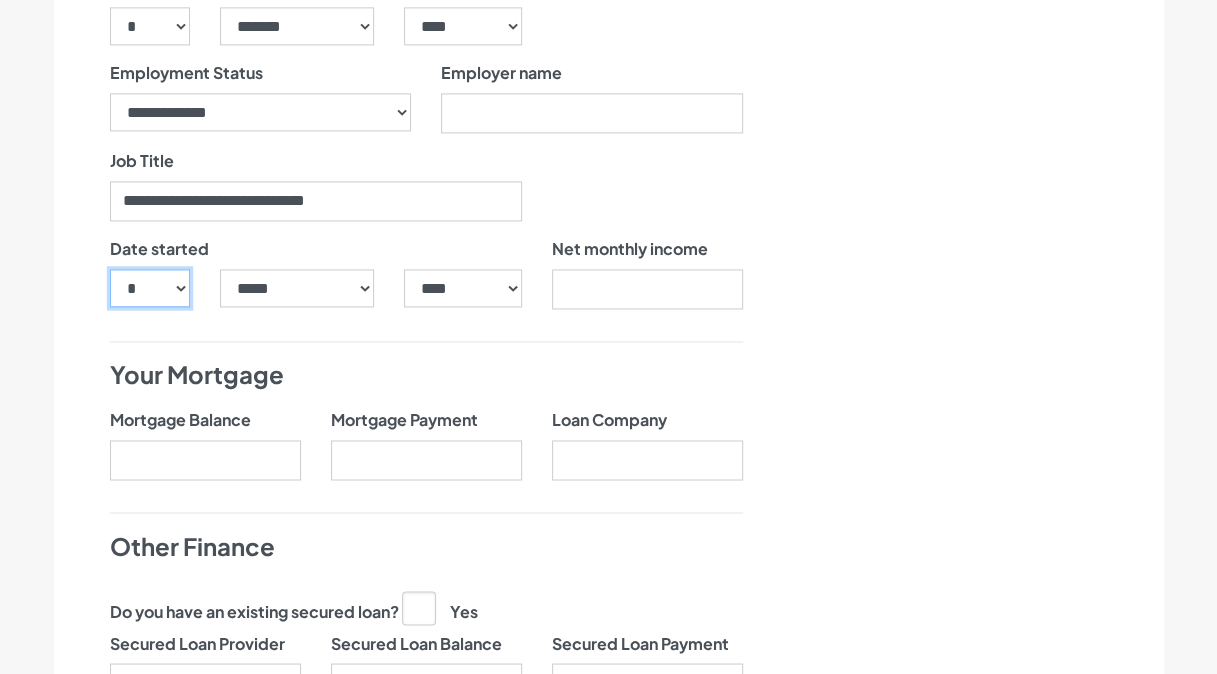 click on "***
* * * * * * * * * ** ** ** ** ** ** ** ** ** ** ** ** ** ** ** ** ** ** ** ** ** **" at bounding box center (150, 288) 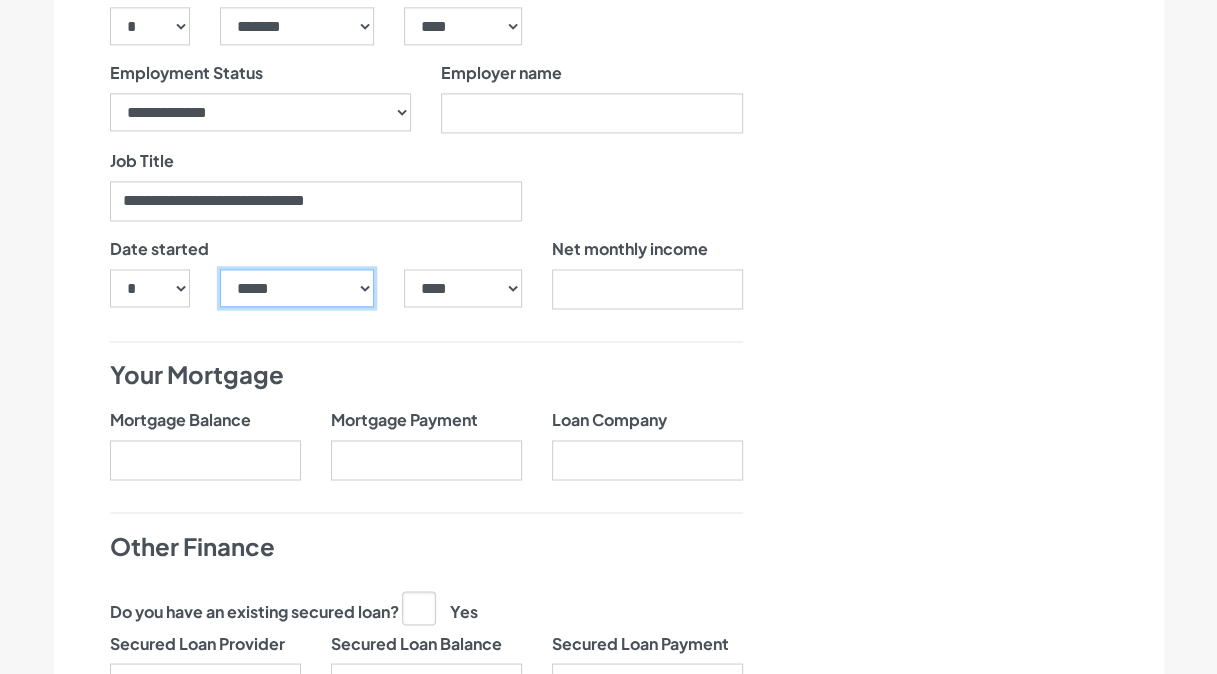 click on "*****
*******
********
*****
*****
***
****
****
******
*********
*******
********
********" at bounding box center (297, 288) 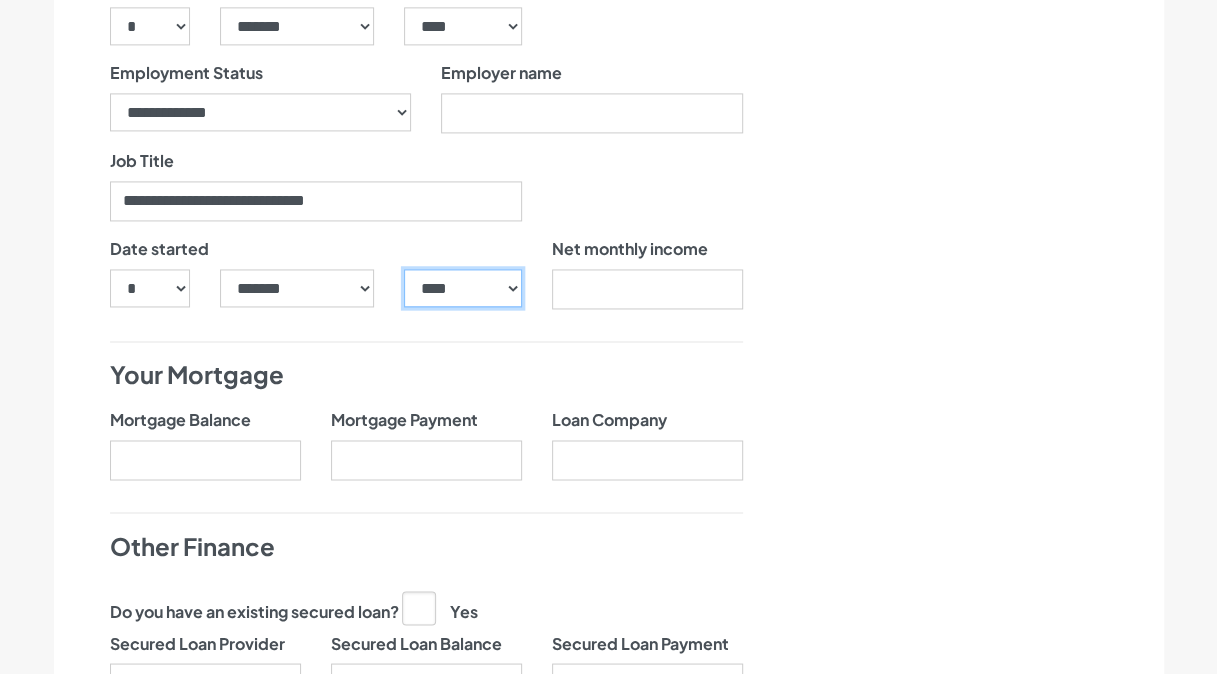 click on "****
**** **** **** **** **** **** **** **** **** **** **** **** **** **** **** **** **** **** **** **** **** **** **** **** **** **** **** **** **** **** **** **** **** **** **** **** **** **** **** **** **** **** **** **** **** **** **** **** **** **** **** **** **** **** **** **** **** **** **** **** **** **** **** **** **** **** **** **** **** **** **** **** **** **** **** **** **** **** **** **** **** **** **** **** **** **** **** **** **** **** **** **** **** **** **** **** **** **** **** **** **** **** **** **** **** **** **** **** **** **** **** **** **** **** **** **** **** **** **** **** **** **** **** **** **** ****" at bounding box center (462, 288) 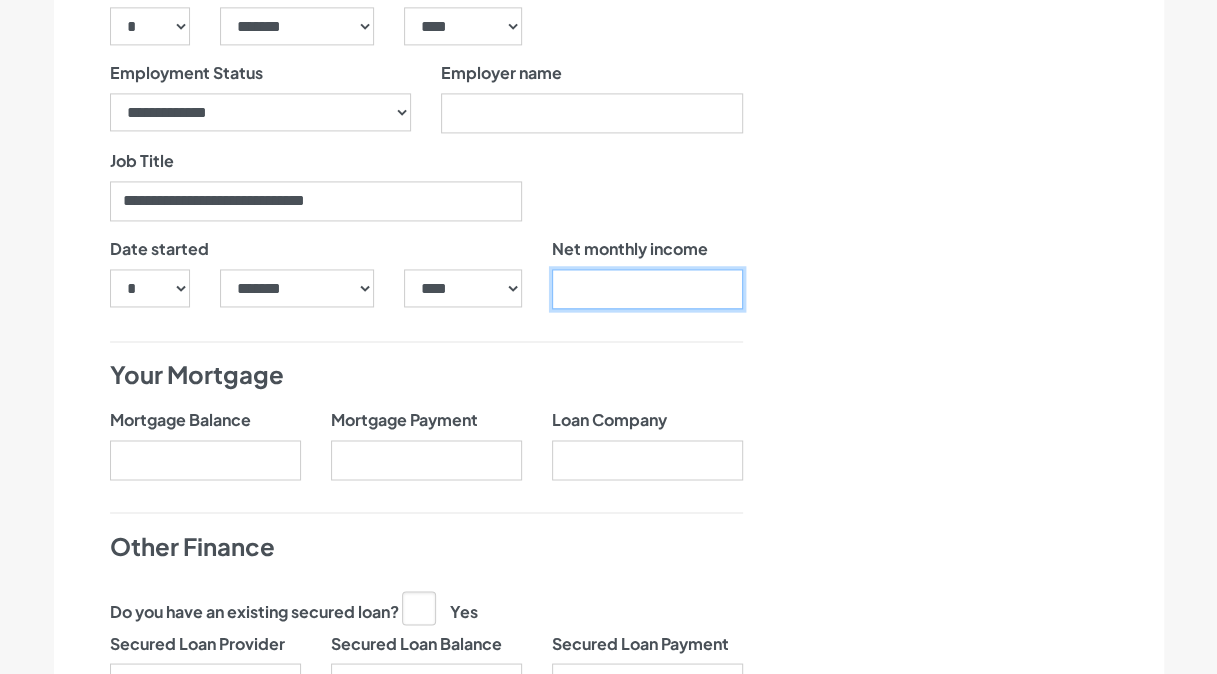 click at bounding box center (647, 289) 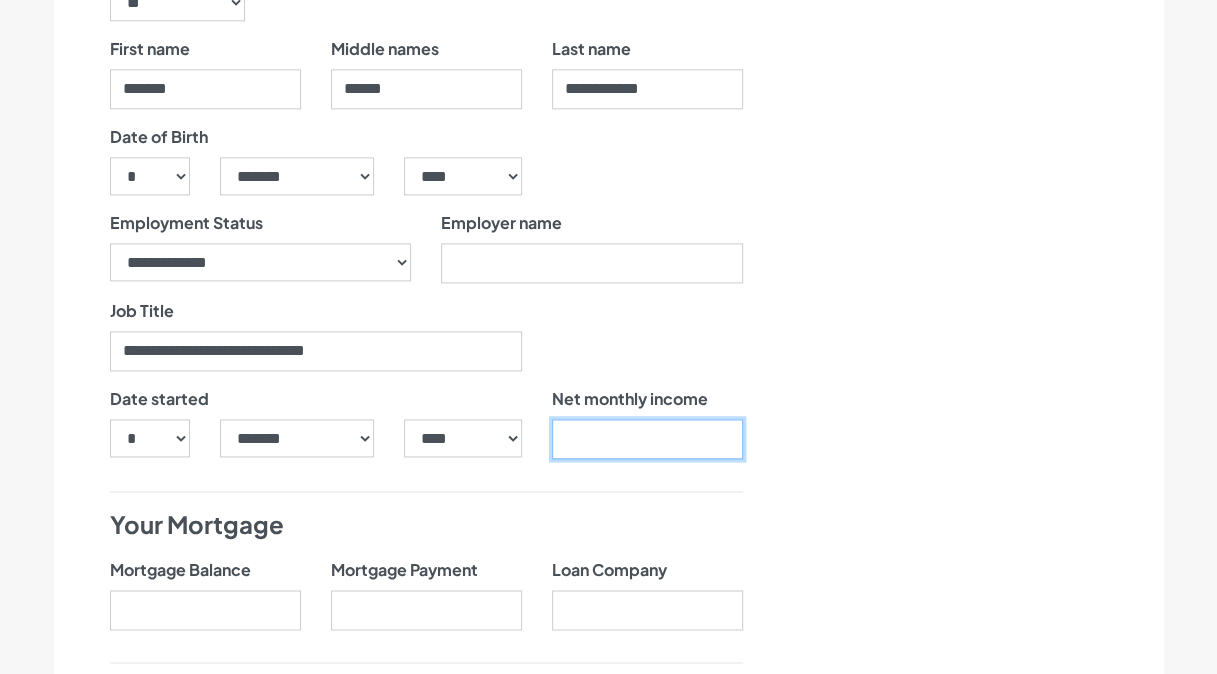 scroll, scrollTop: 1234, scrollLeft: 0, axis: vertical 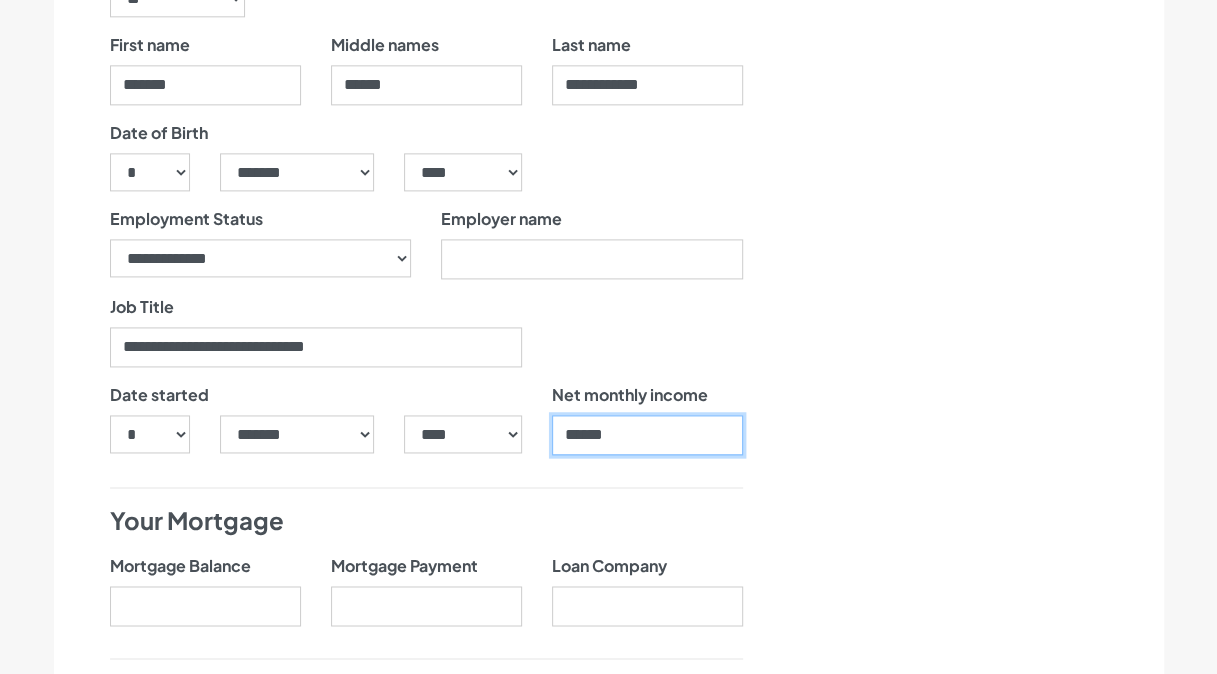 type on "******" 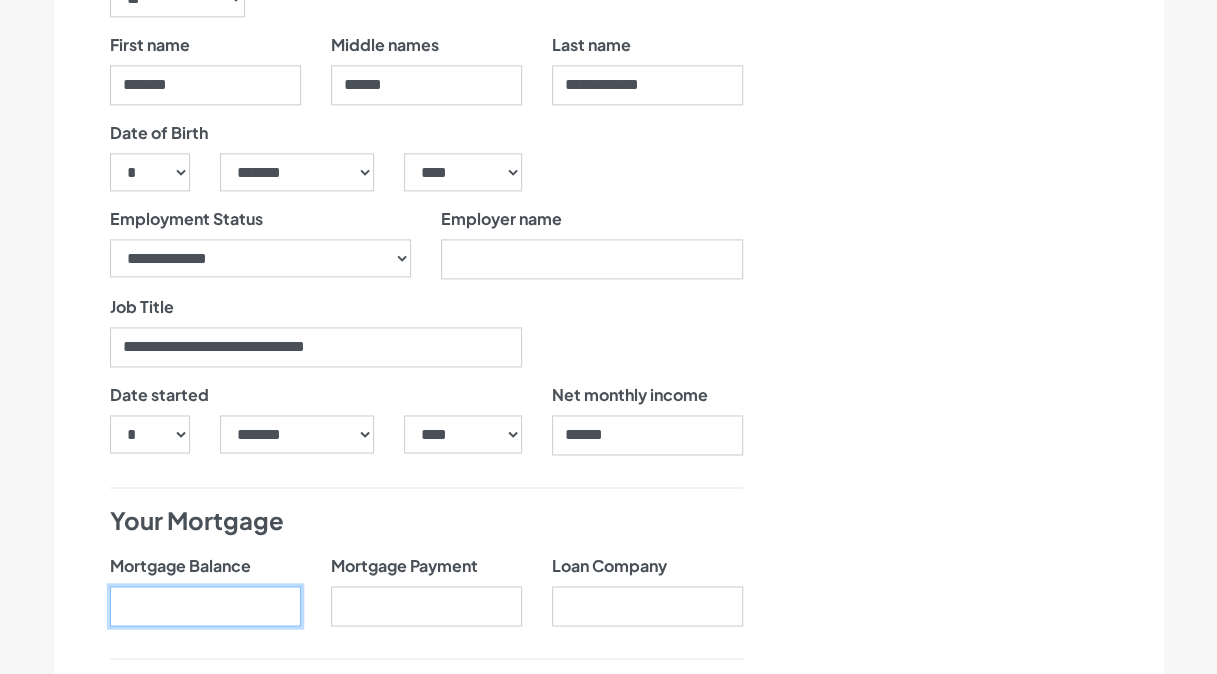 click on "Mortgage Balance" at bounding box center [205, 606] 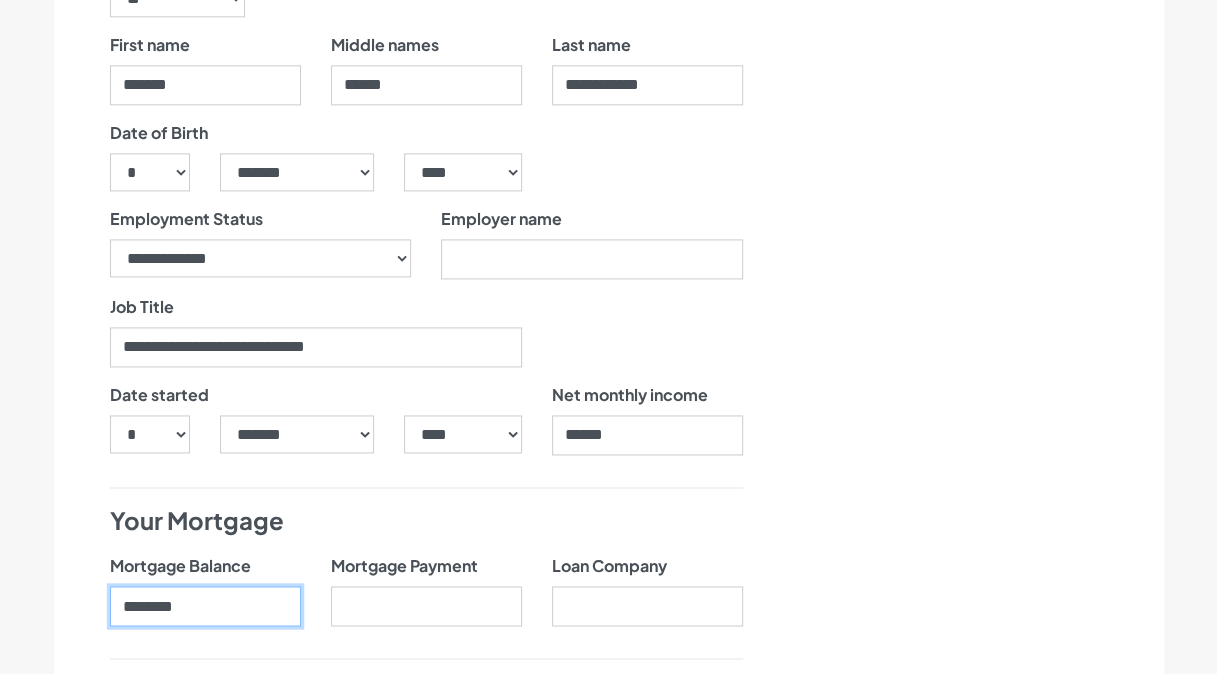 click on "********" at bounding box center (205, 606) 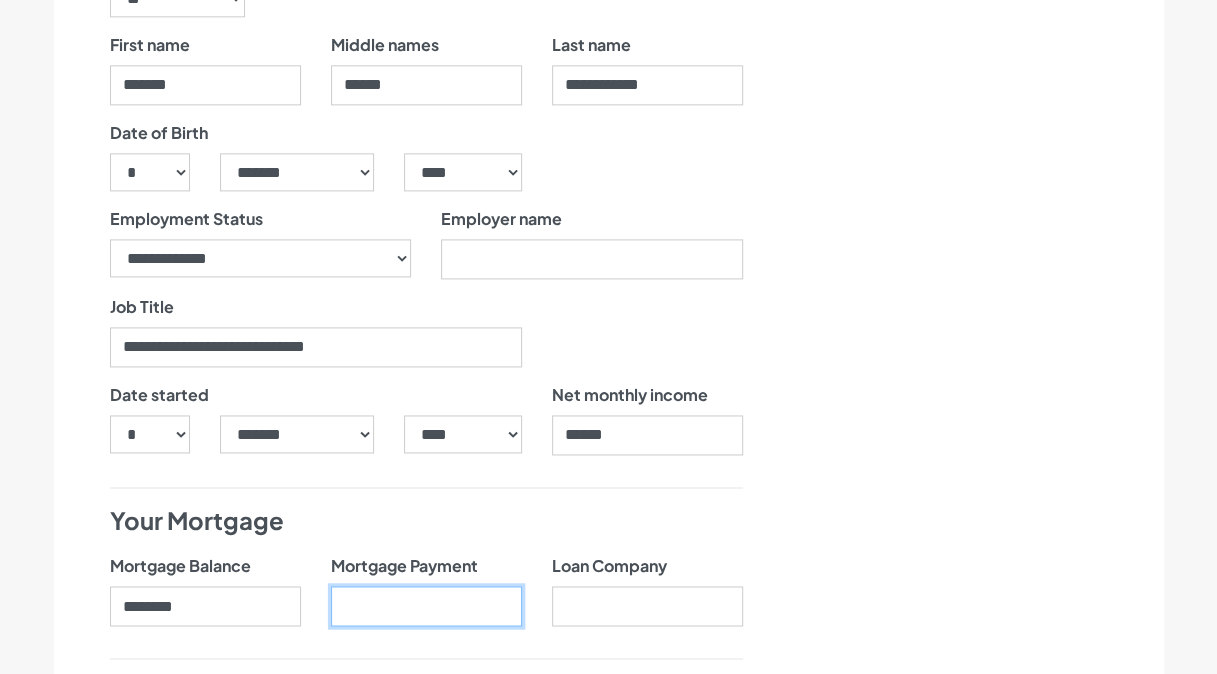 click on "Mortgage Payment" at bounding box center [426, 606] 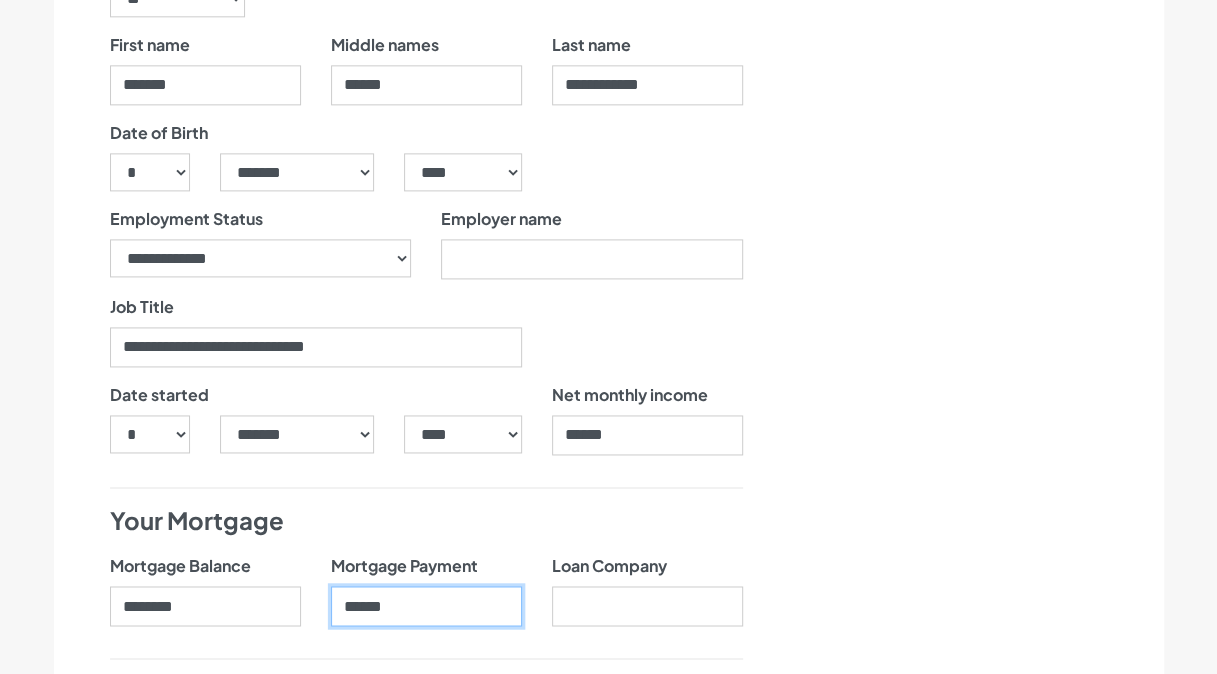 type on "******" 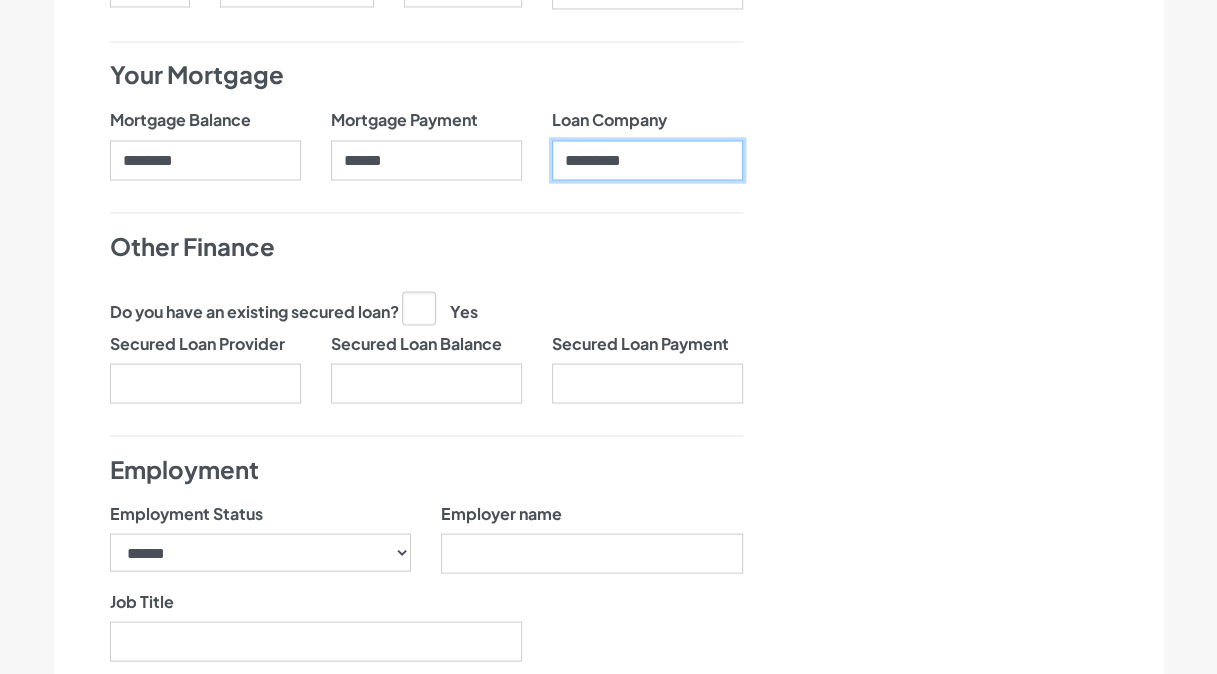 scroll, scrollTop: 1712, scrollLeft: 0, axis: vertical 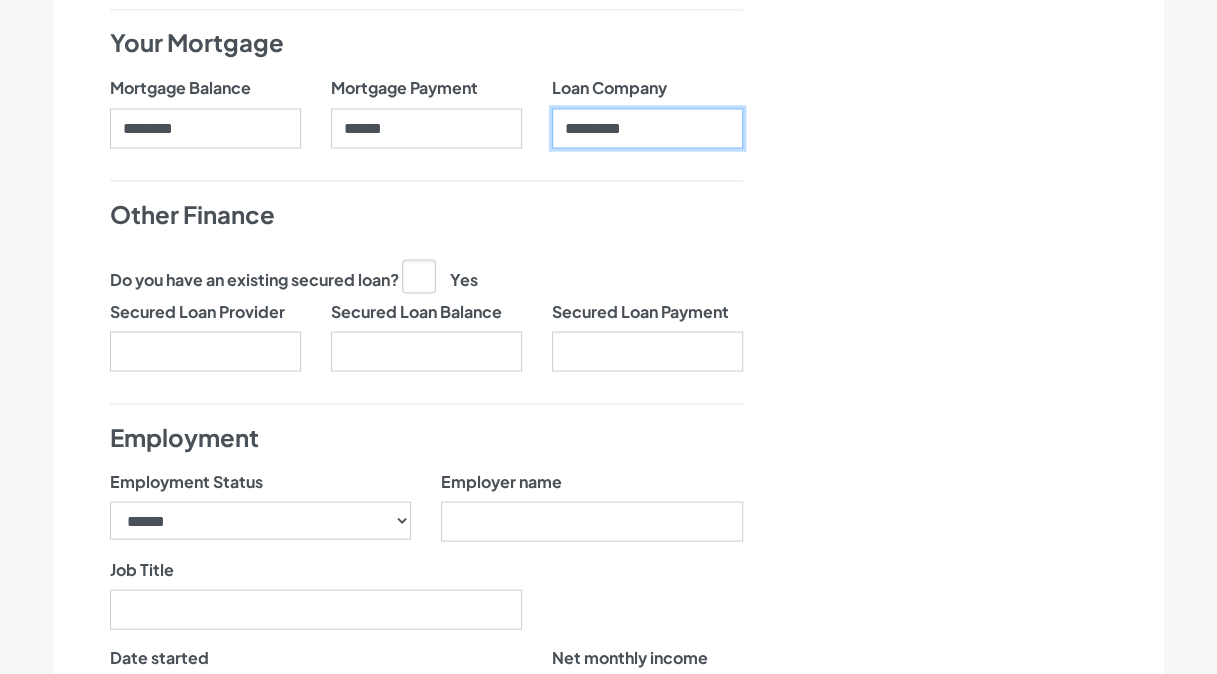 type on "*********" 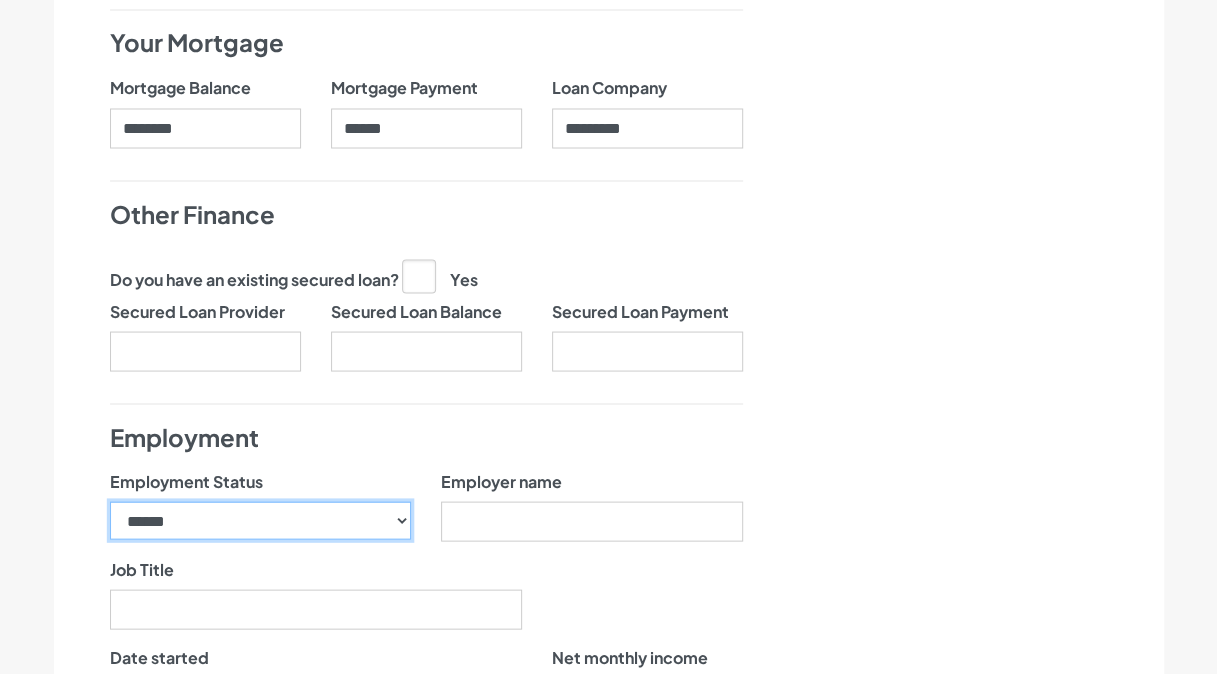 click on "**********" at bounding box center (261, 520) 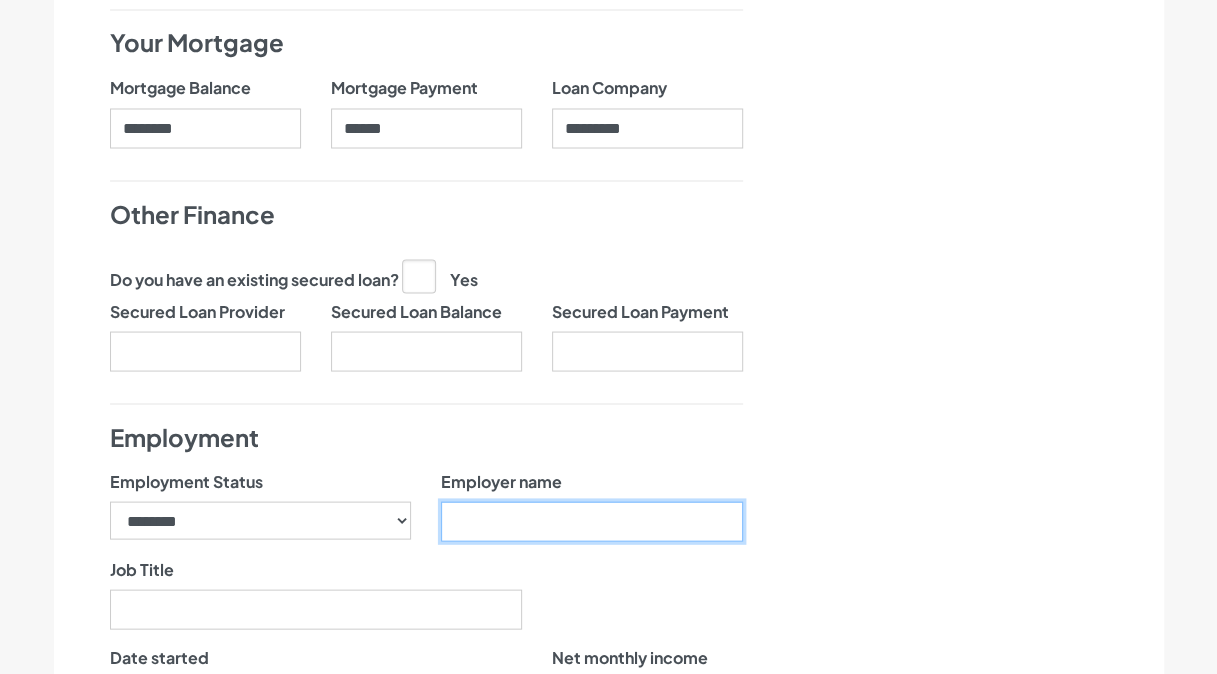 click on "Employer name" at bounding box center (592, 521) 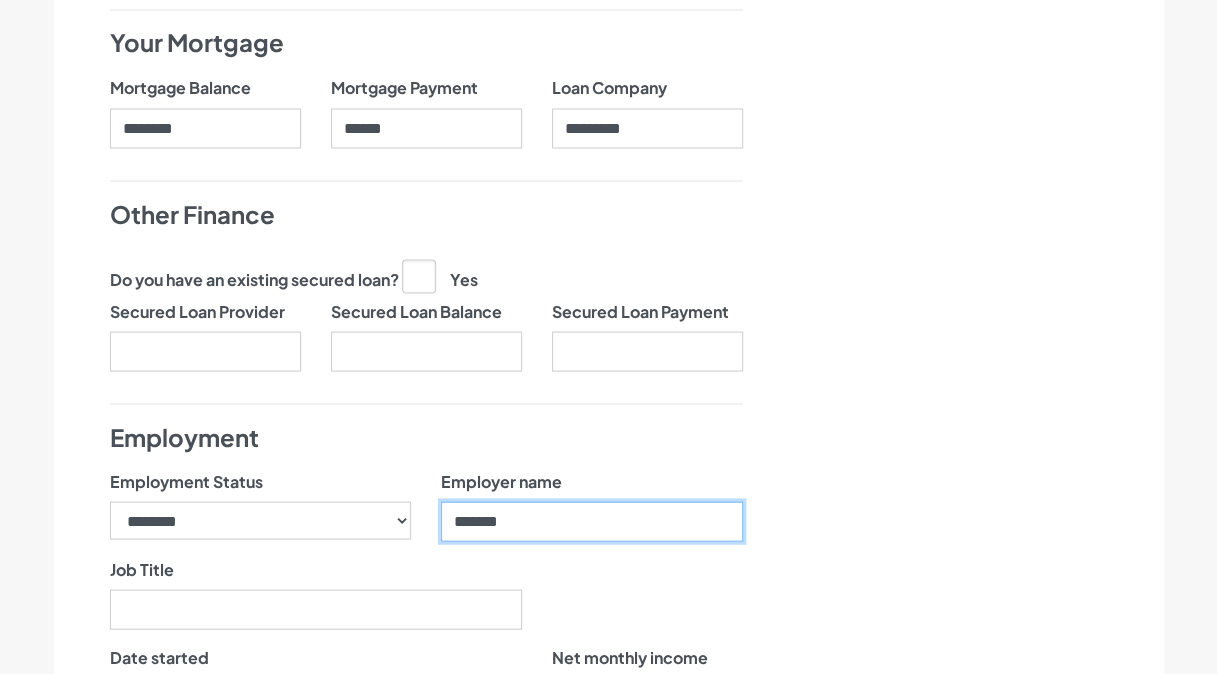 type on "*******" 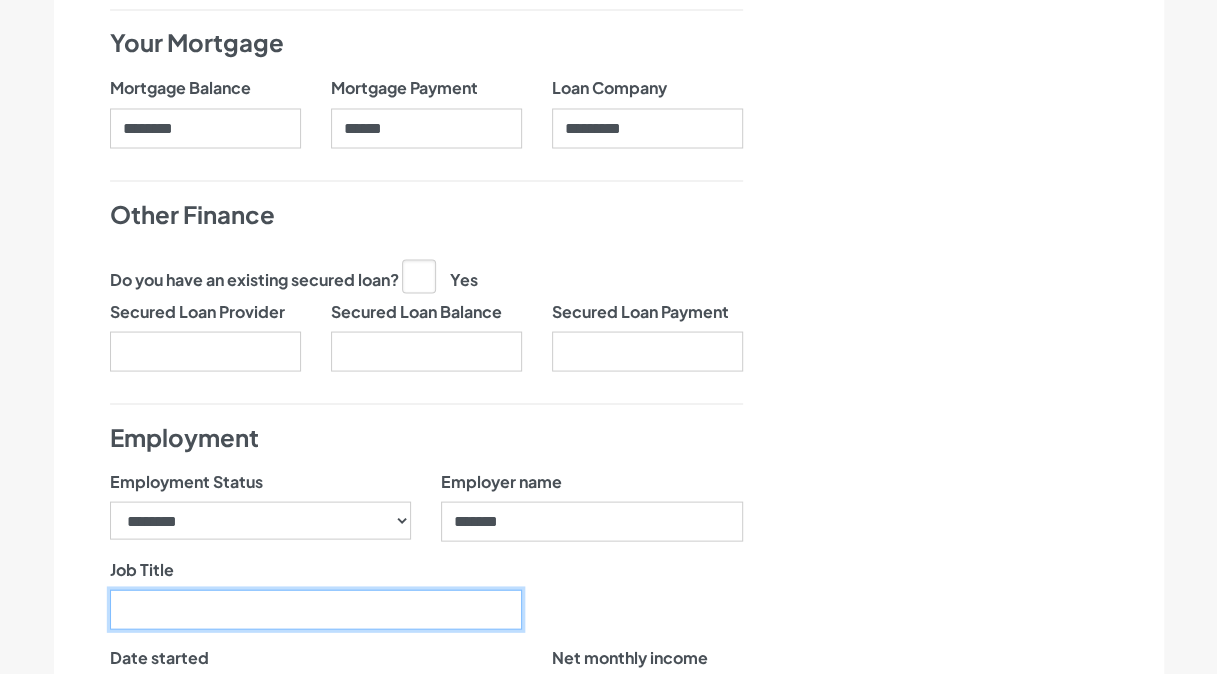 click on "Job Title" at bounding box center [316, 609] 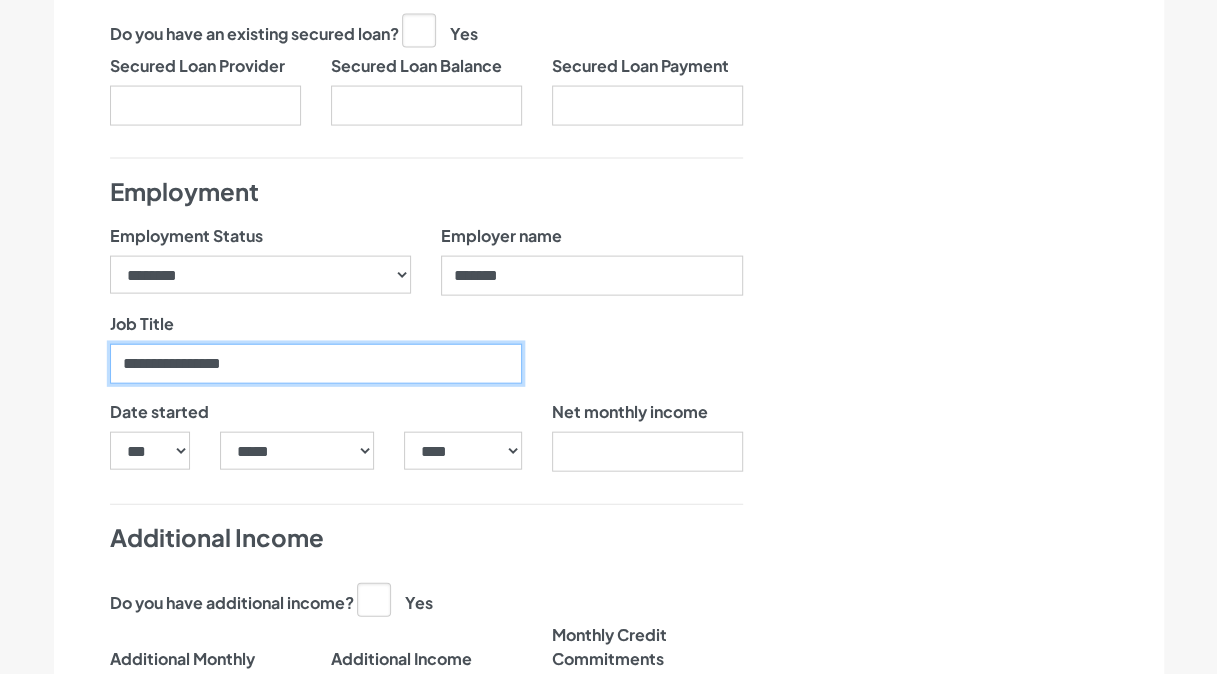 scroll, scrollTop: 2107, scrollLeft: 0, axis: vertical 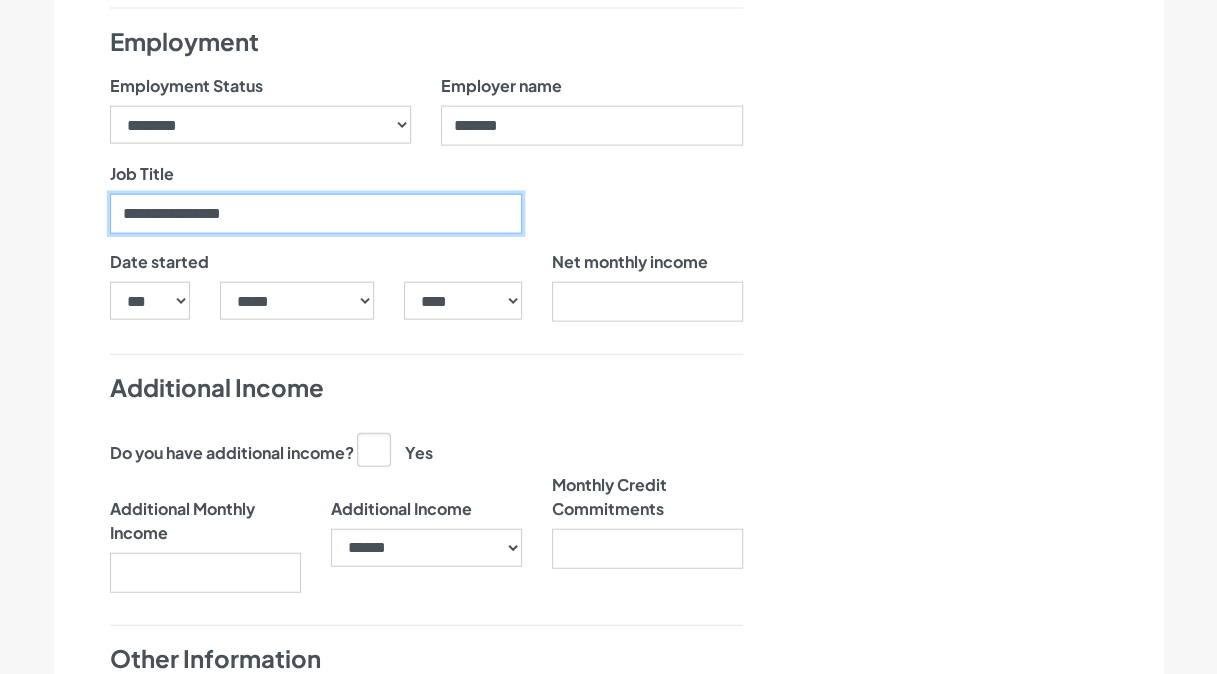 type on "**********" 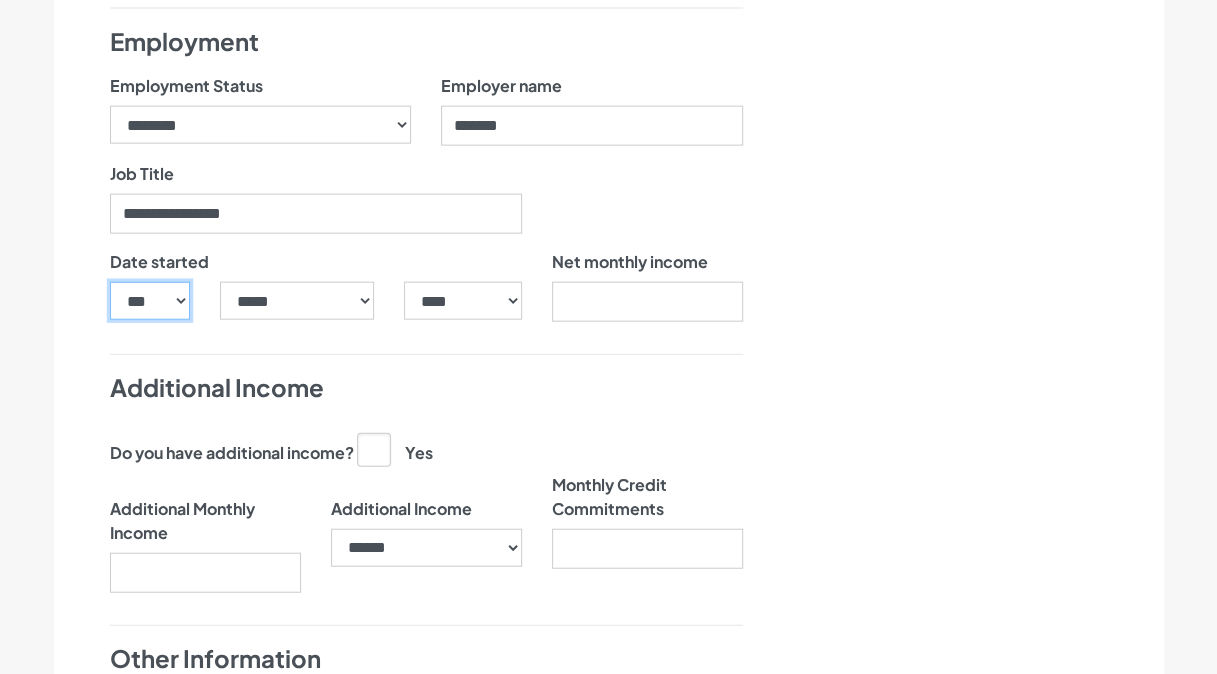 click on "***
* * * * * * * * * ** ** ** ** ** ** ** ** ** ** ** ** ** ** ** ** ** ** ** ** ** **" at bounding box center (150, 301) 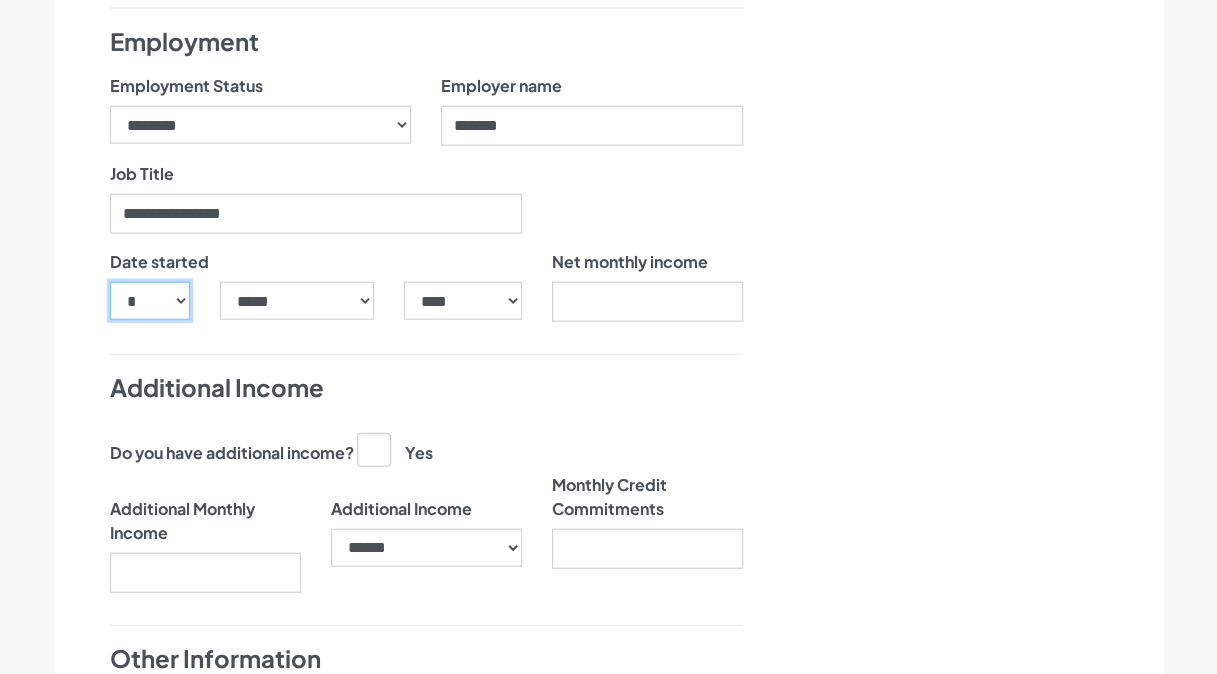 click on "***
* * * * * * * * * ** ** ** ** ** ** ** ** ** ** ** ** ** ** ** ** ** ** ** ** ** **" at bounding box center [150, 301] 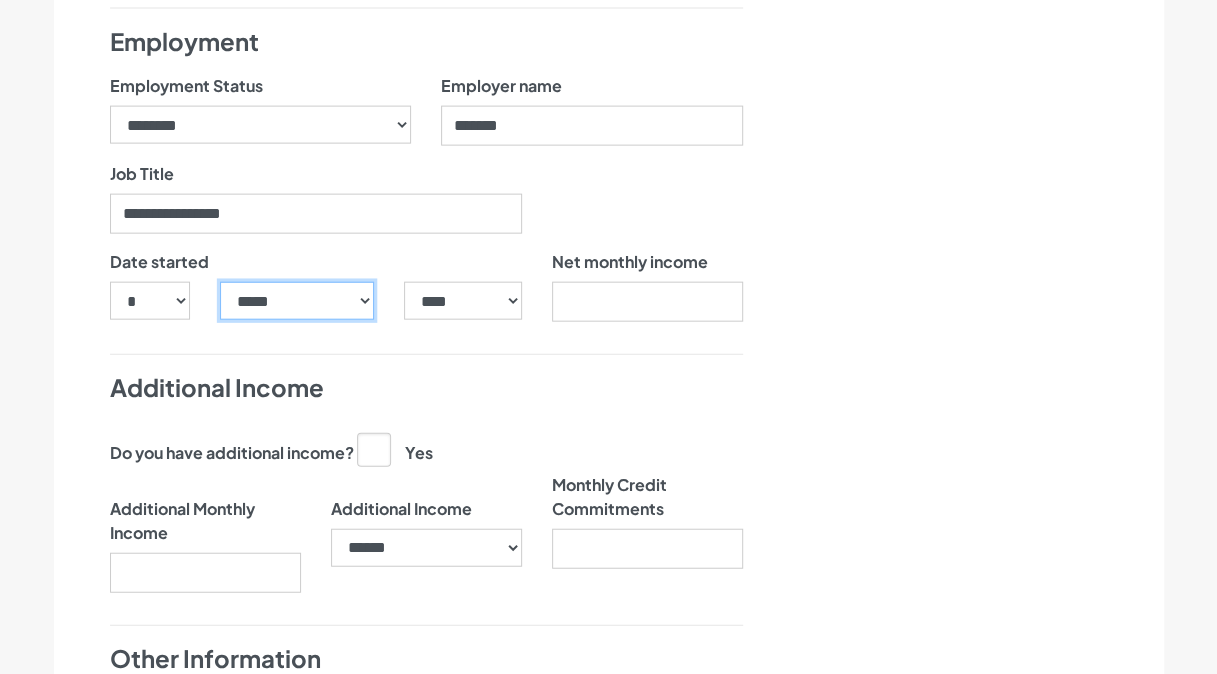 click on "*****
*******
********
*****
*****
***
****
****
******
*********
*******
********
********" at bounding box center [297, 301] 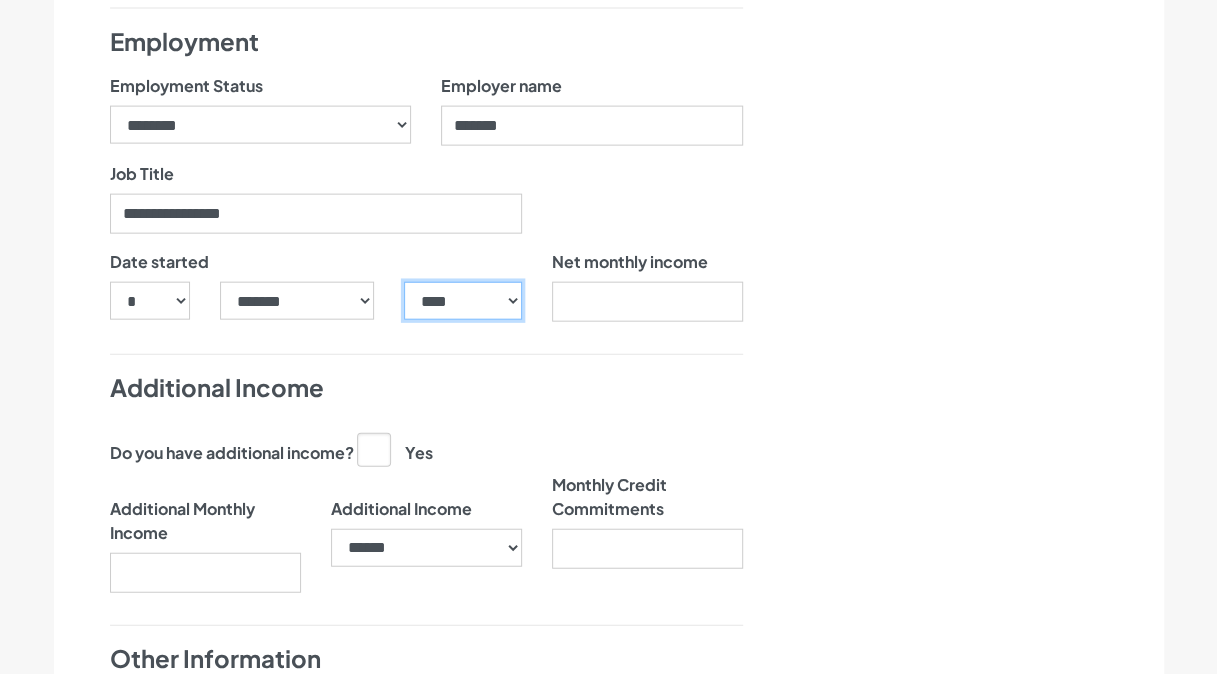 click on "****
**** **** **** **** **** **** **** **** **** **** **** **** **** **** **** **** **** **** **** **** **** **** **** **** **** **** **** **** **** **** **** **** **** **** **** **** **** **** **** **** **** **** **** **** **** **** **** **** **** **** **** **** **** **** **** **** **** **** **** **** **** **** **** **** **** **** **** **** **** **** **** **** **** **** **** **** **** **** **** **** **** **** **** **** **** **** **** **** **** **** **** **** **** **** **** **** **** **** **** **** **** **** **** **** **** **** **** **** **** **** **** **** **** **** **** **** **** **** **** **** **** **** **** **** **** ****" at bounding box center (462, 301) 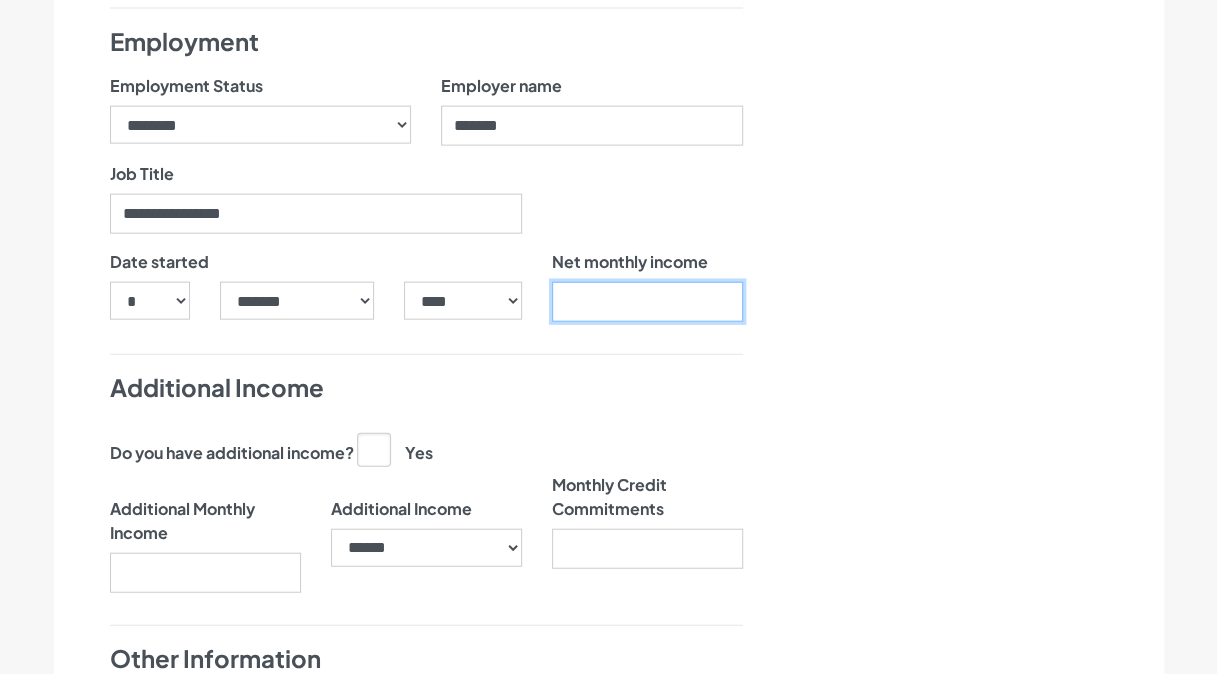 click on "Net monthly income" at bounding box center (647, 302) 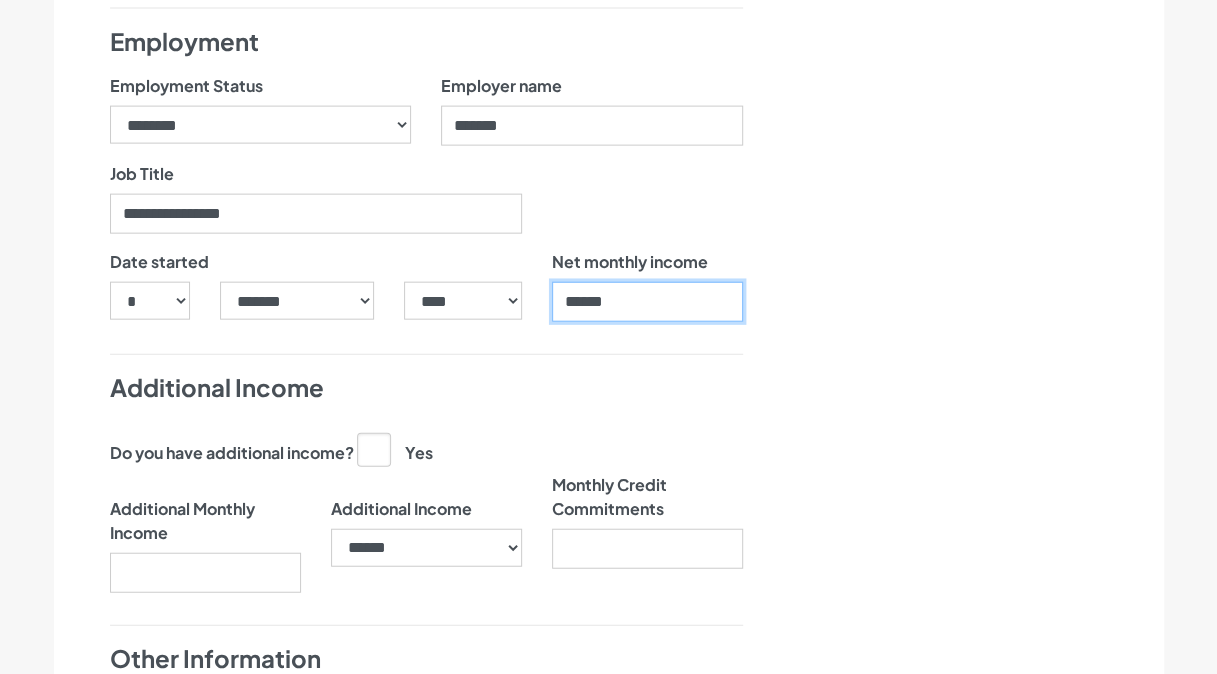 type on "******" 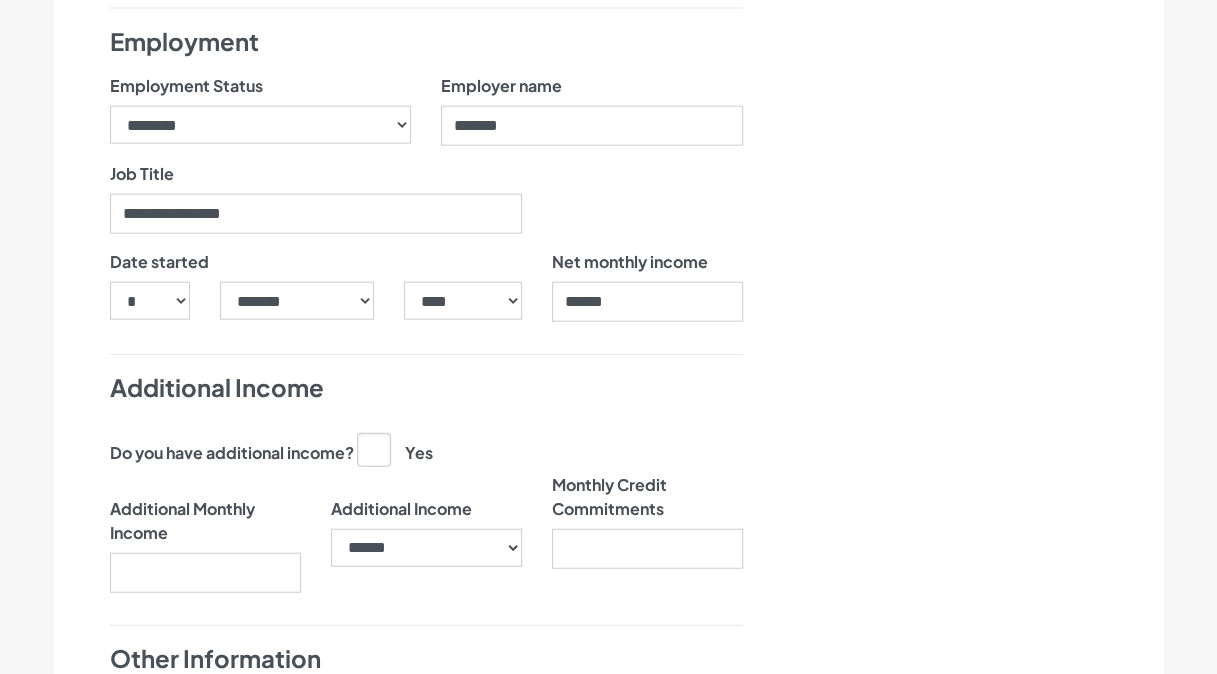 click at bounding box center (426, 625) 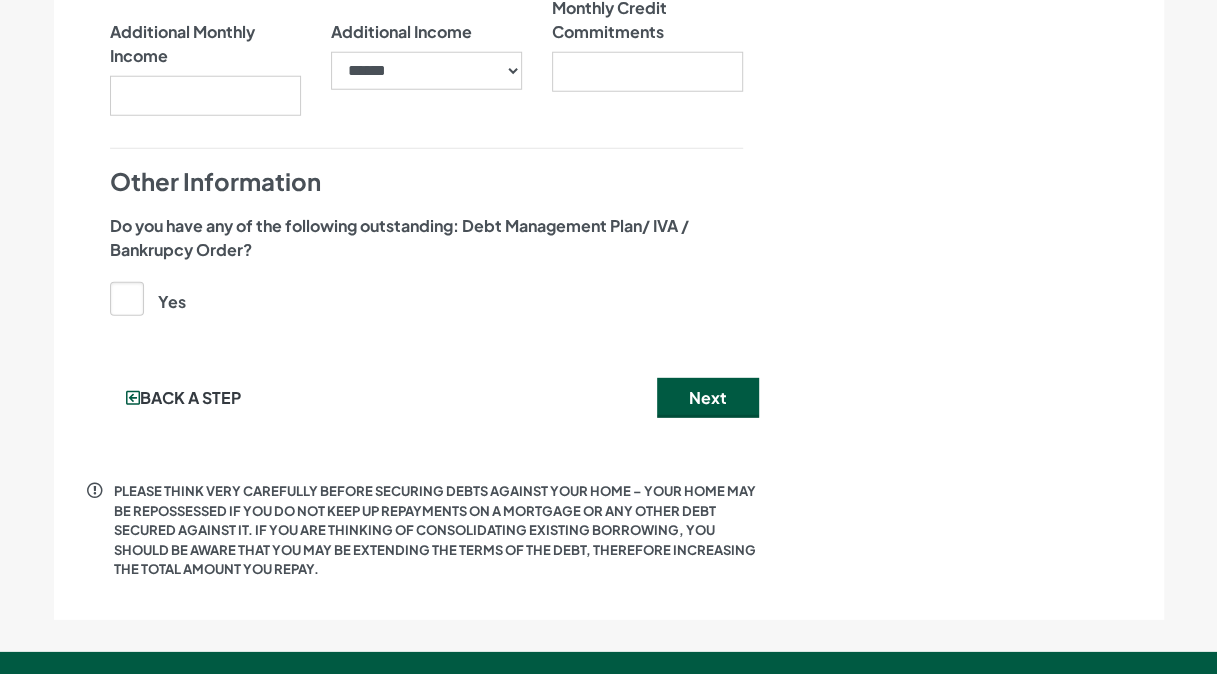 scroll, scrollTop: 2587, scrollLeft: 0, axis: vertical 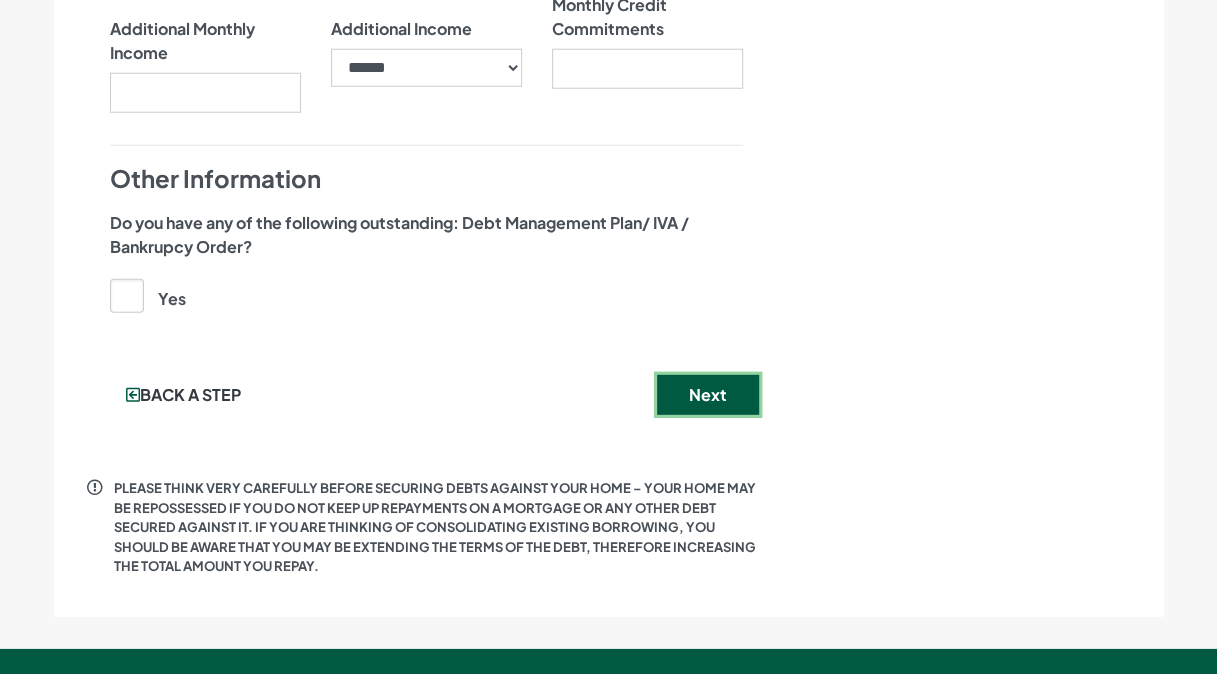 click on "Next" at bounding box center (708, 395) 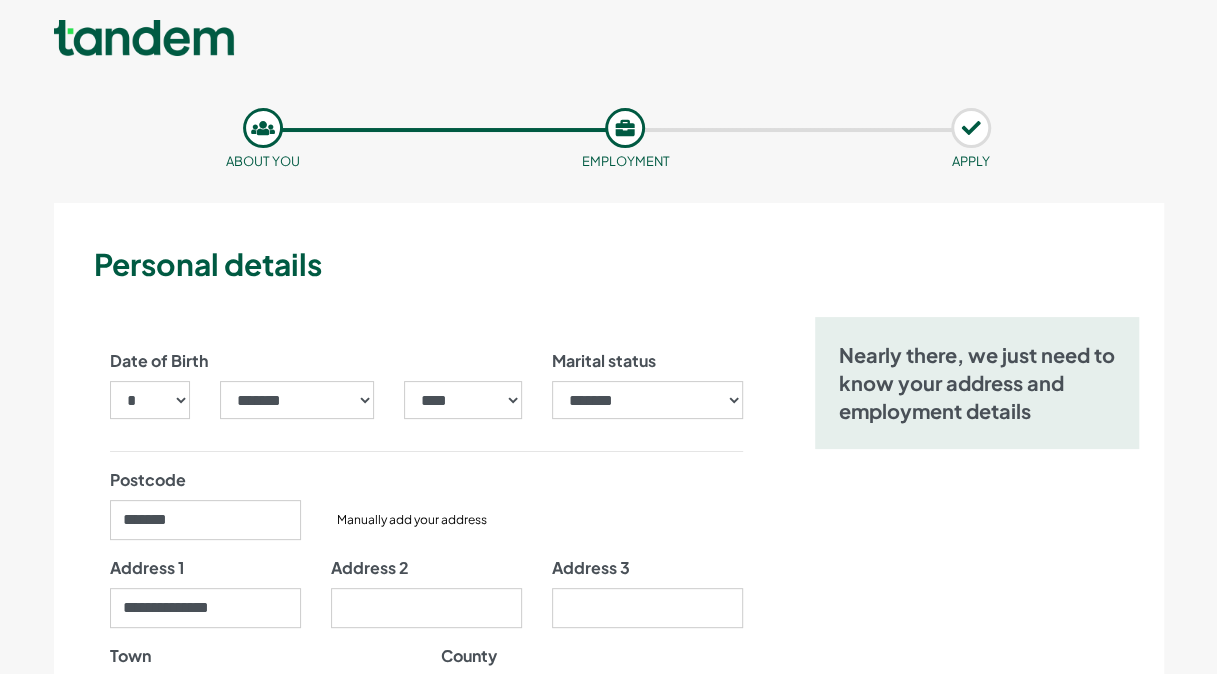 type 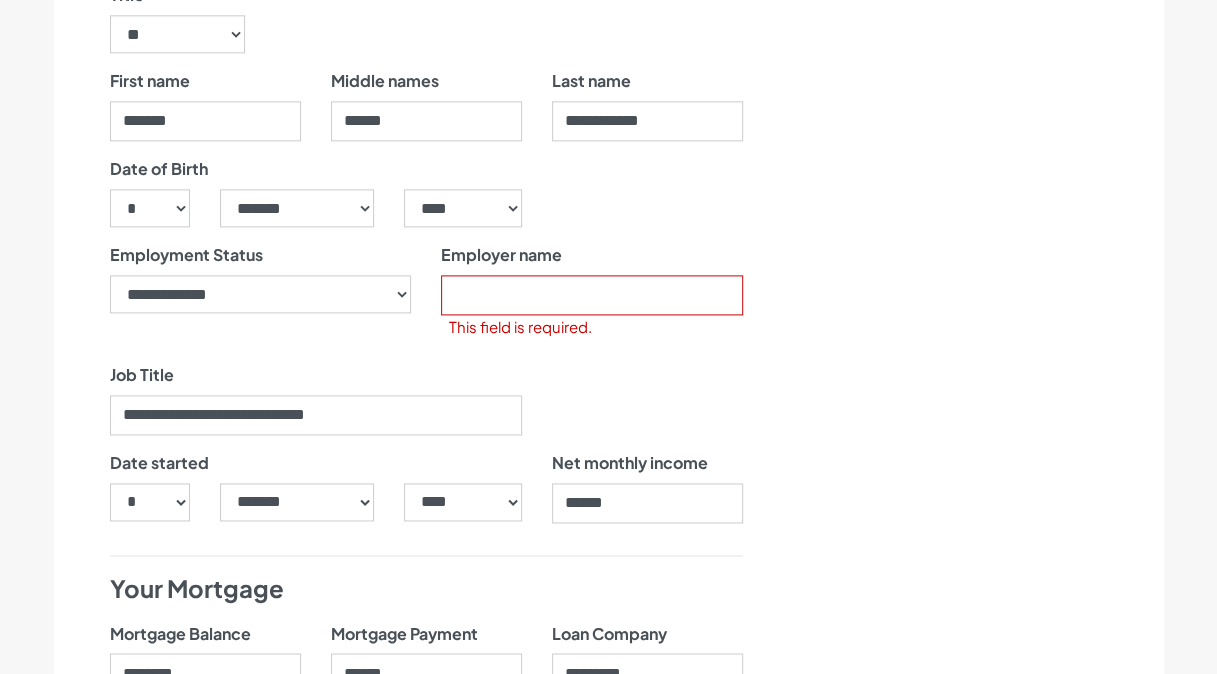 scroll, scrollTop: 1200, scrollLeft: 0, axis: vertical 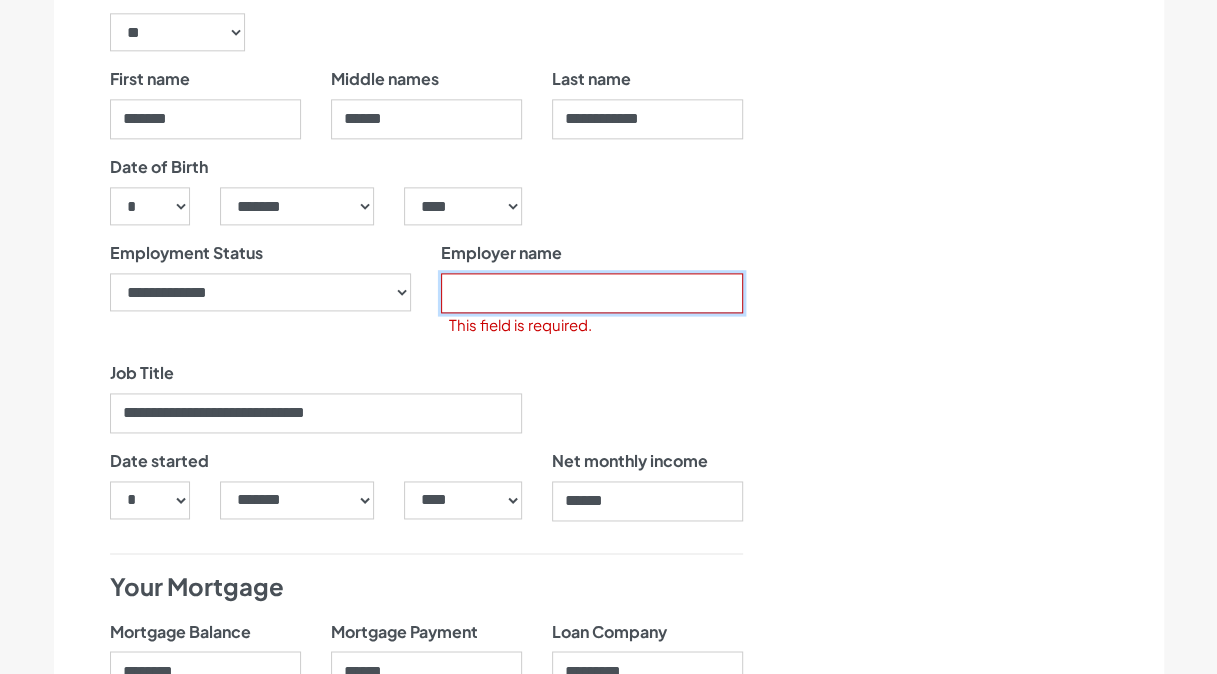 click on "Employer name" at bounding box center [592, 293] 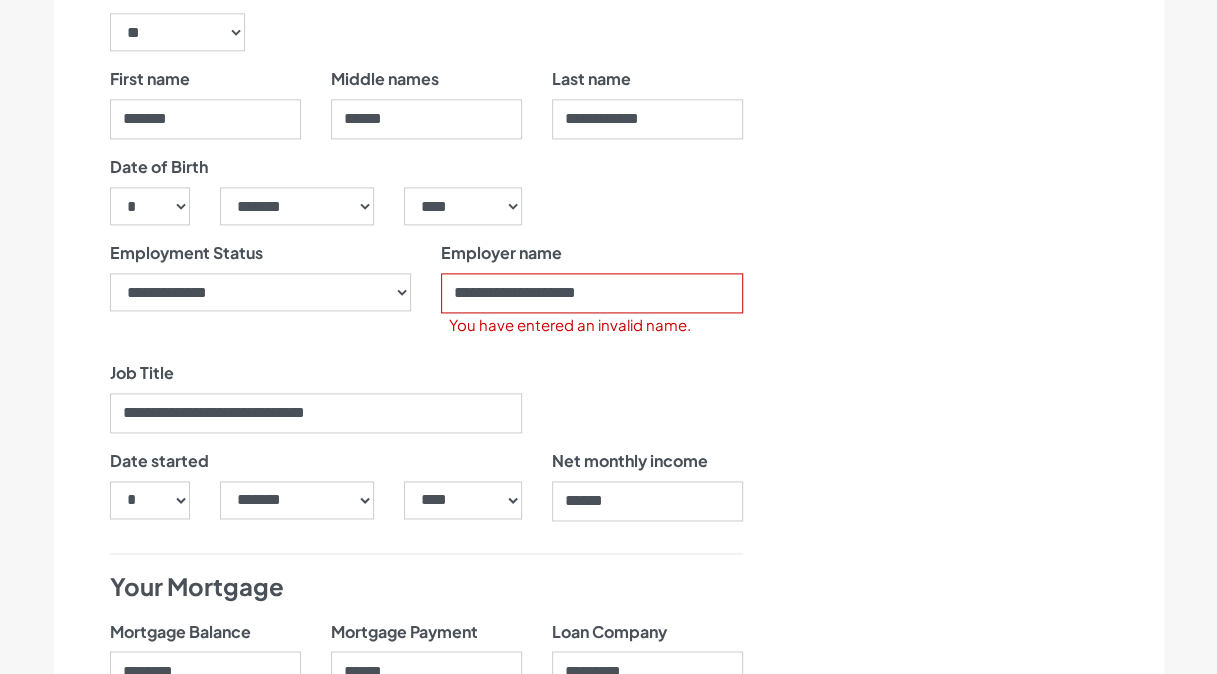 click on "Date of Birth
***
* * * * * * * * * ** ** ** ** ** ** ** ** ** ** ** ** ** ** ** ** ** ** ** ** ** **
*****
*******
********
*****
*****
***
****
****
******
********* *" at bounding box center [426, 439] 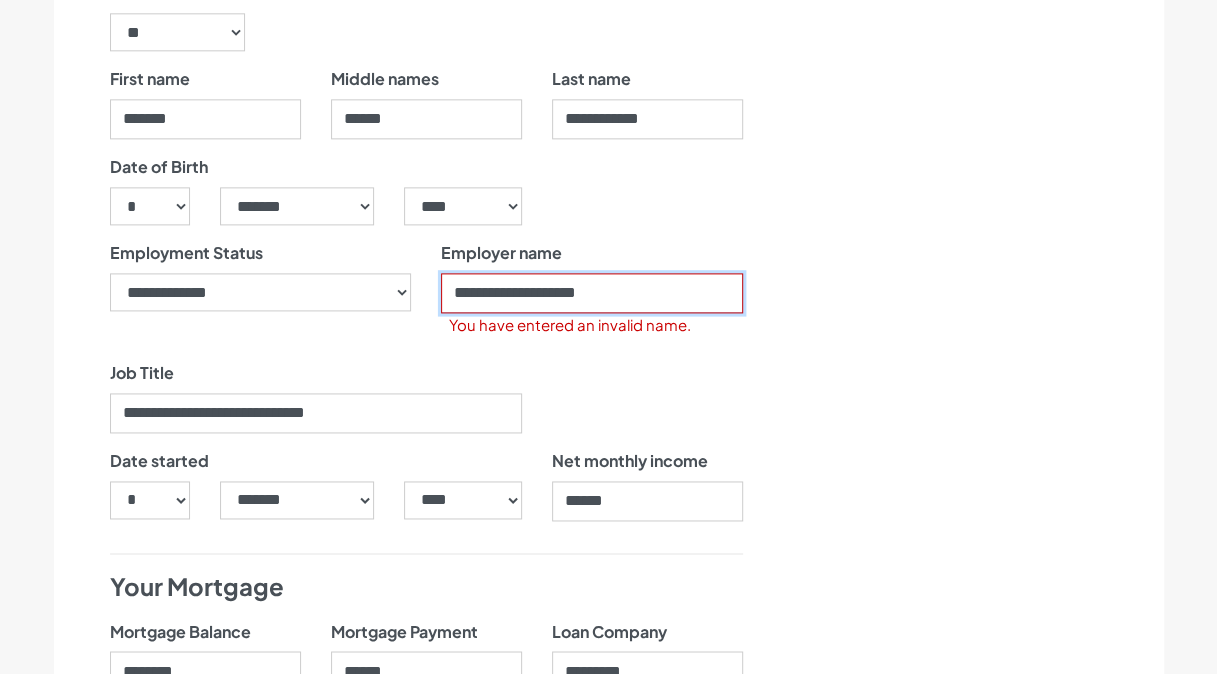 drag, startPoint x: 631, startPoint y: 288, endPoint x: 419, endPoint y: 292, distance: 212.03773 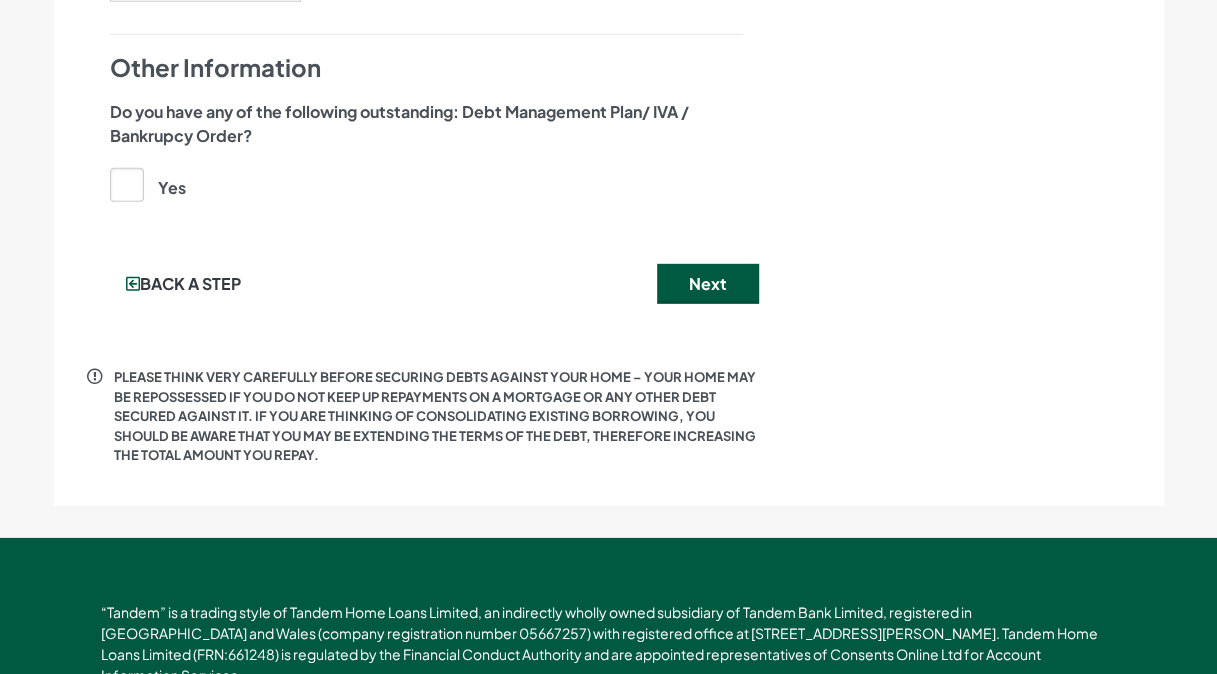 scroll, scrollTop: 2712, scrollLeft: 0, axis: vertical 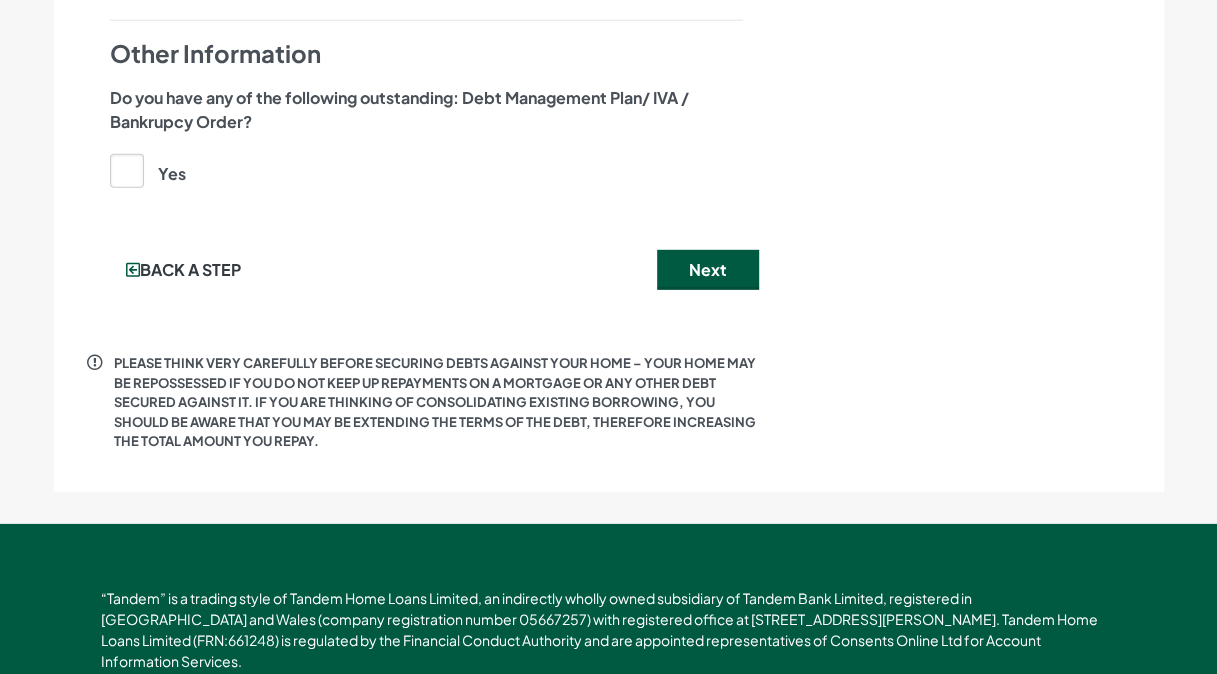 type on "**********" 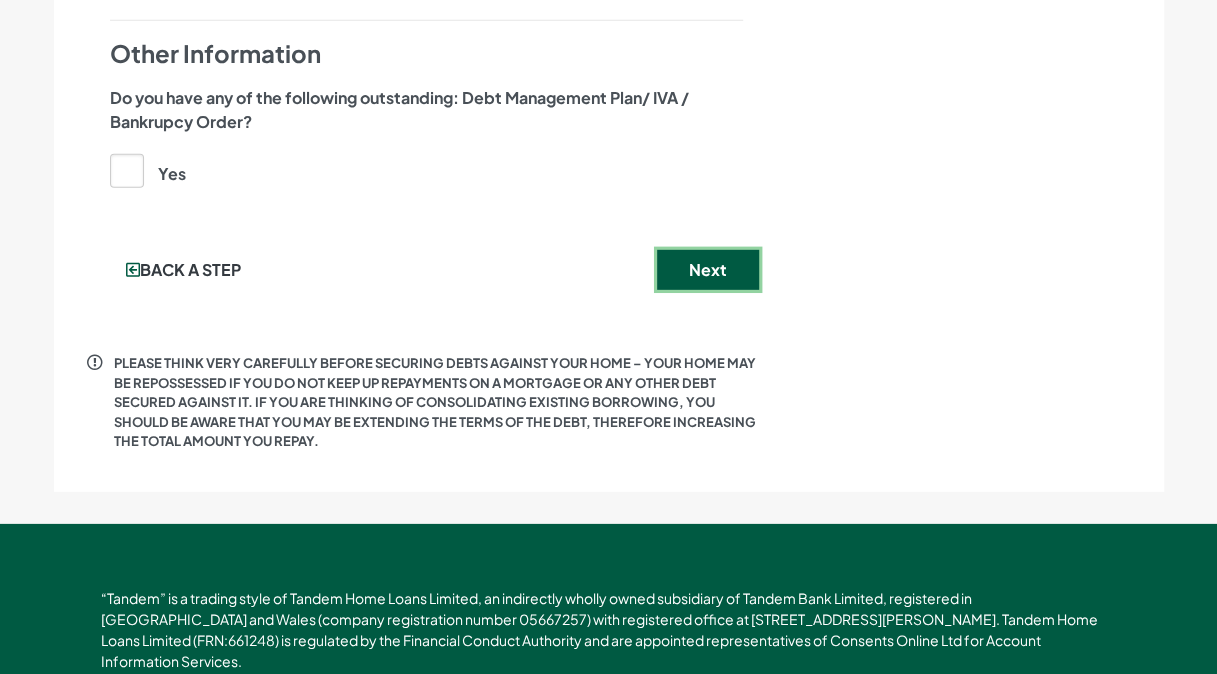 click on "Next" at bounding box center [708, 270] 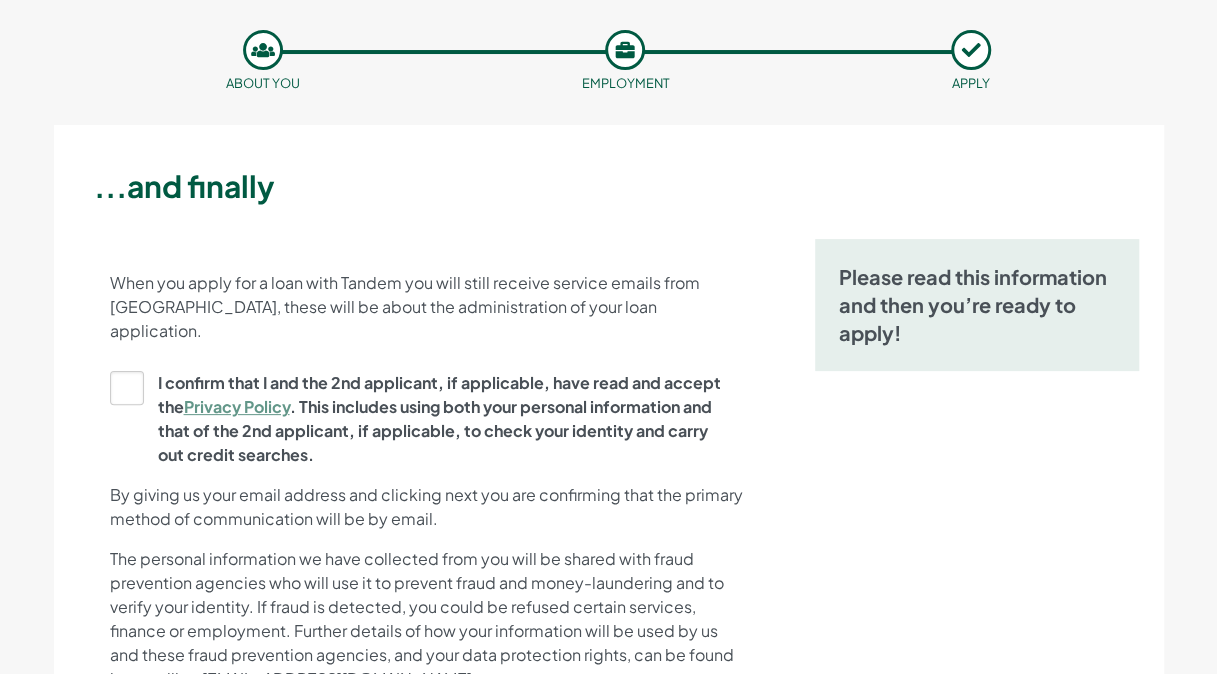 scroll, scrollTop: 80, scrollLeft: 0, axis: vertical 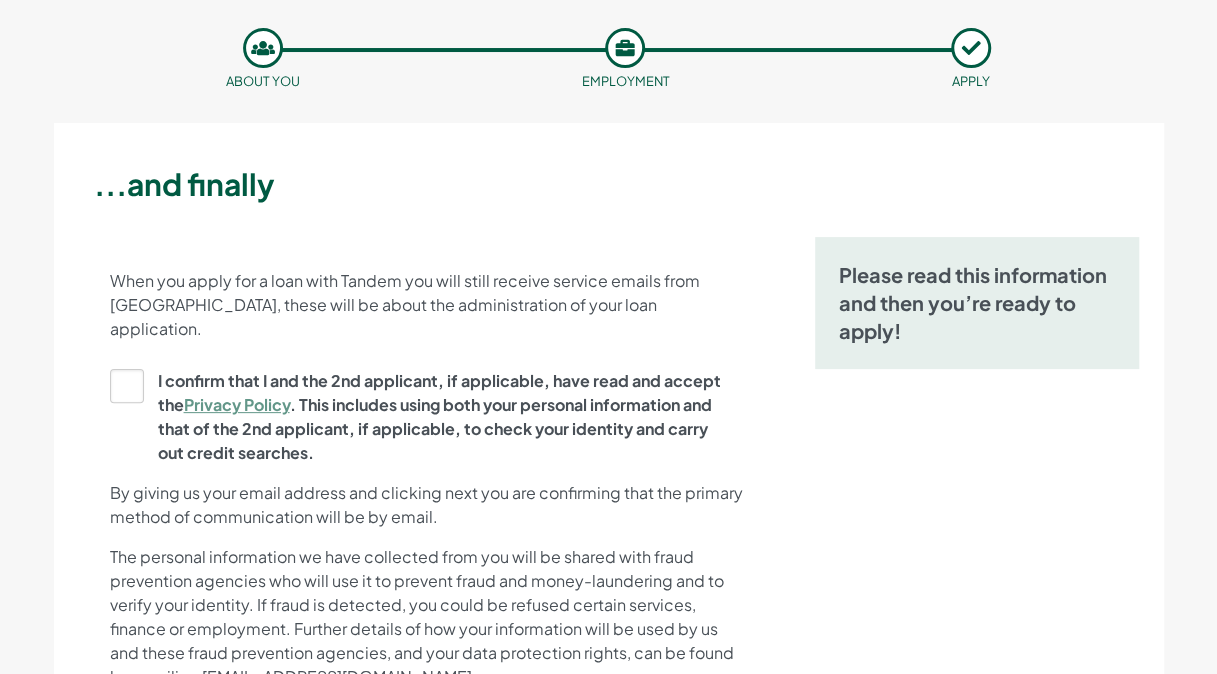 click on "I confirm that I and the 2nd applicant, if applicable, have read and accept the  Privacy Policy . This includes using both your personal information and that of the 2nd applicant, if applicable, to check your identity and carry out credit searches." at bounding box center [420, 417] 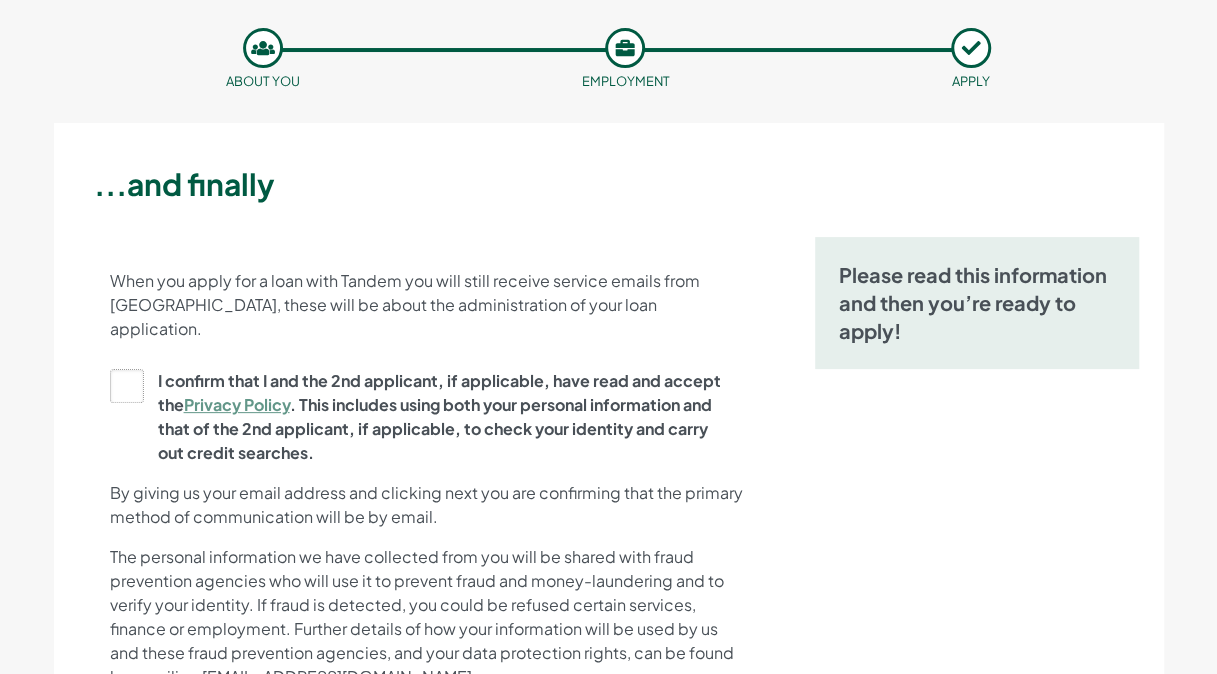 click on "I confirm that I and the 2nd applicant, if applicable, have read and accept the  Privacy Policy . This includes using both your personal information and that of the 2nd applicant, if applicable, to check your identity and carry out credit searches." at bounding box center [-9883, 417] 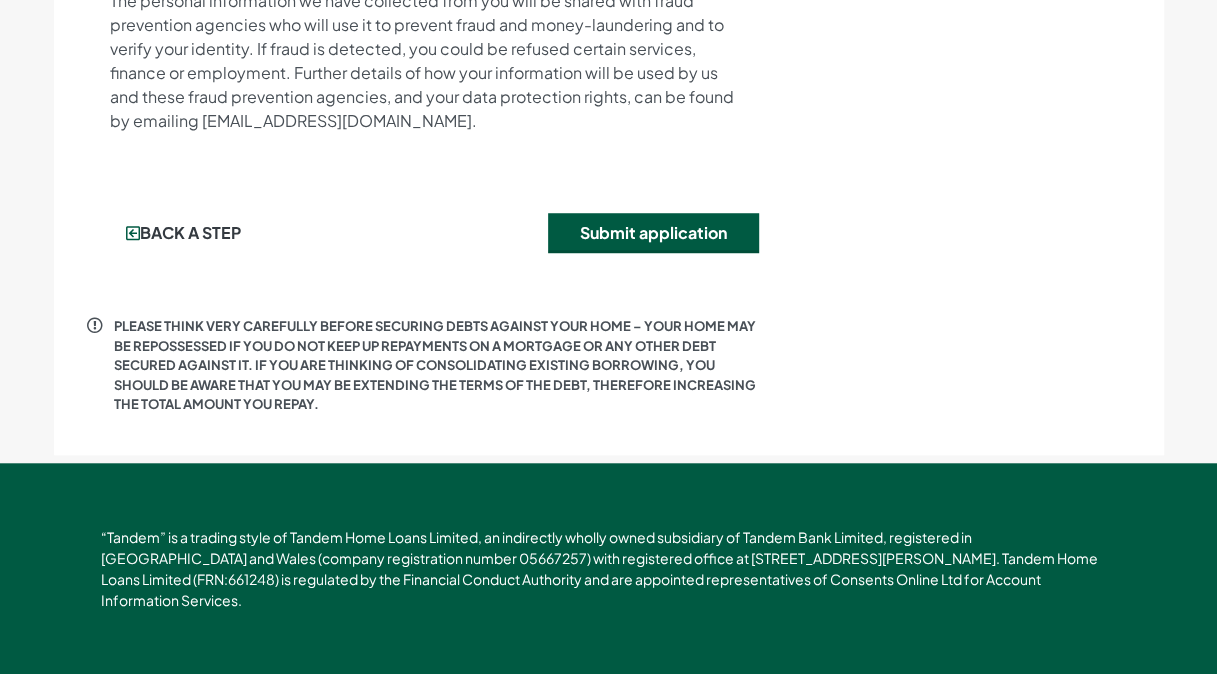 scroll, scrollTop: 637, scrollLeft: 0, axis: vertical 